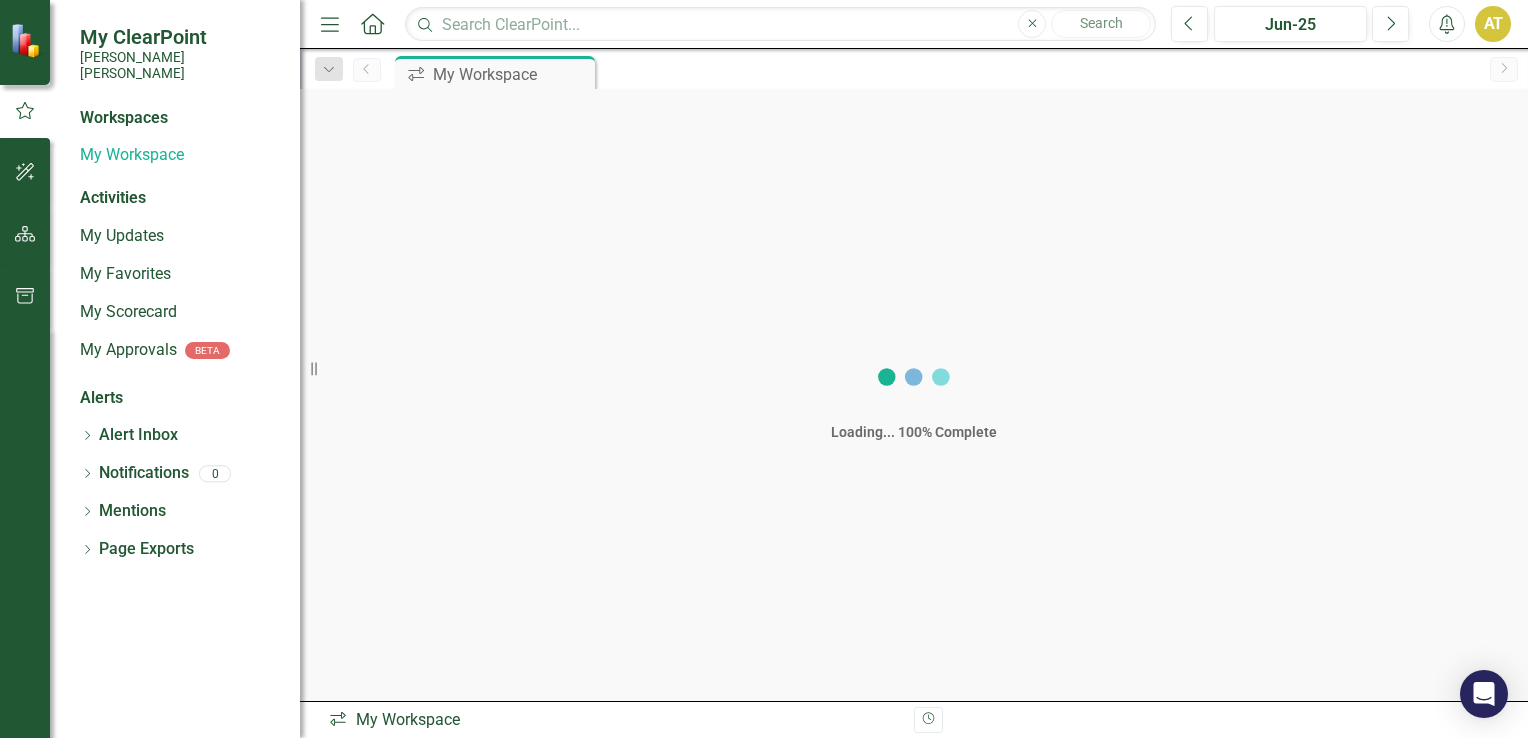 scroll, scrollTop: 0, scrollLeft: 0, axis: both 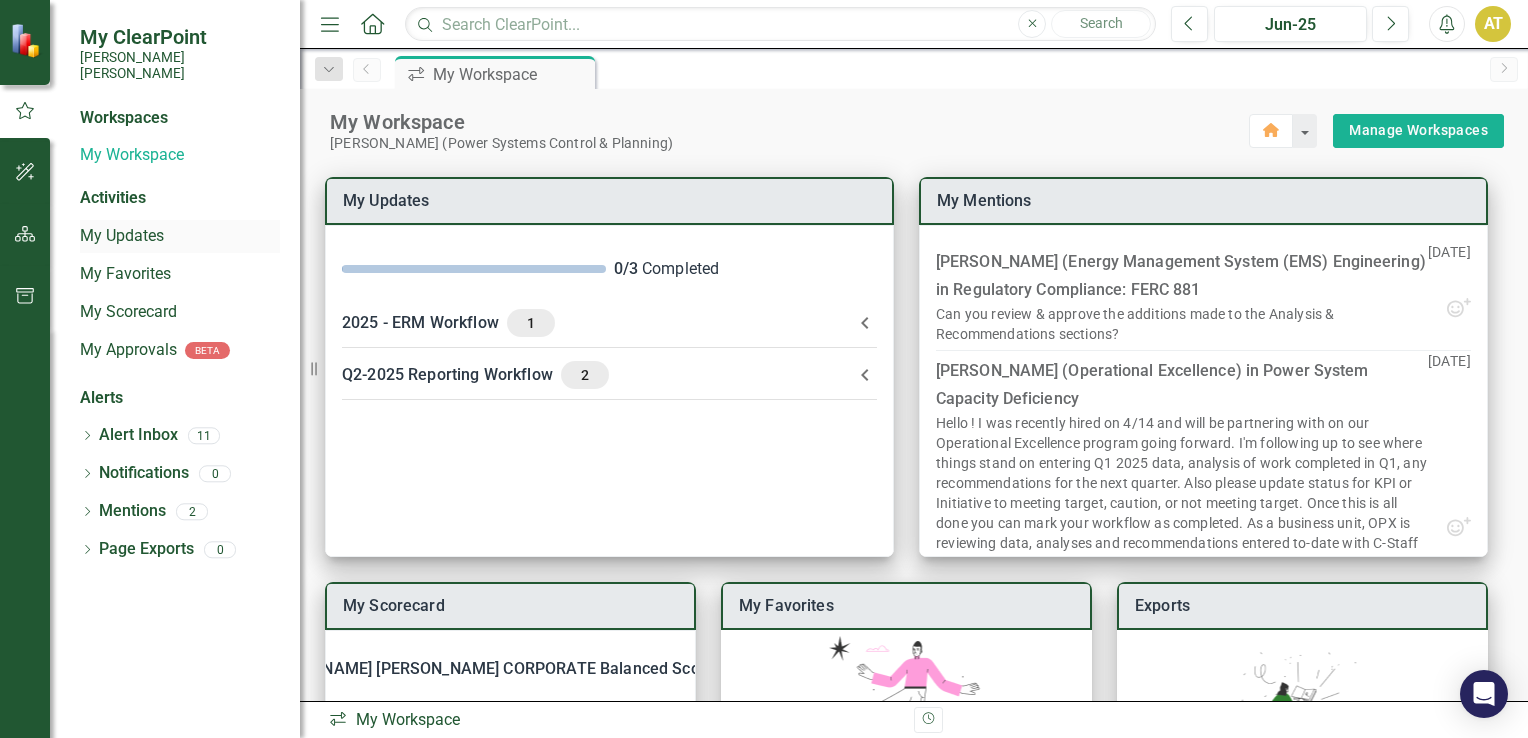 click on "My Updates" at bounding box center (180, 236) 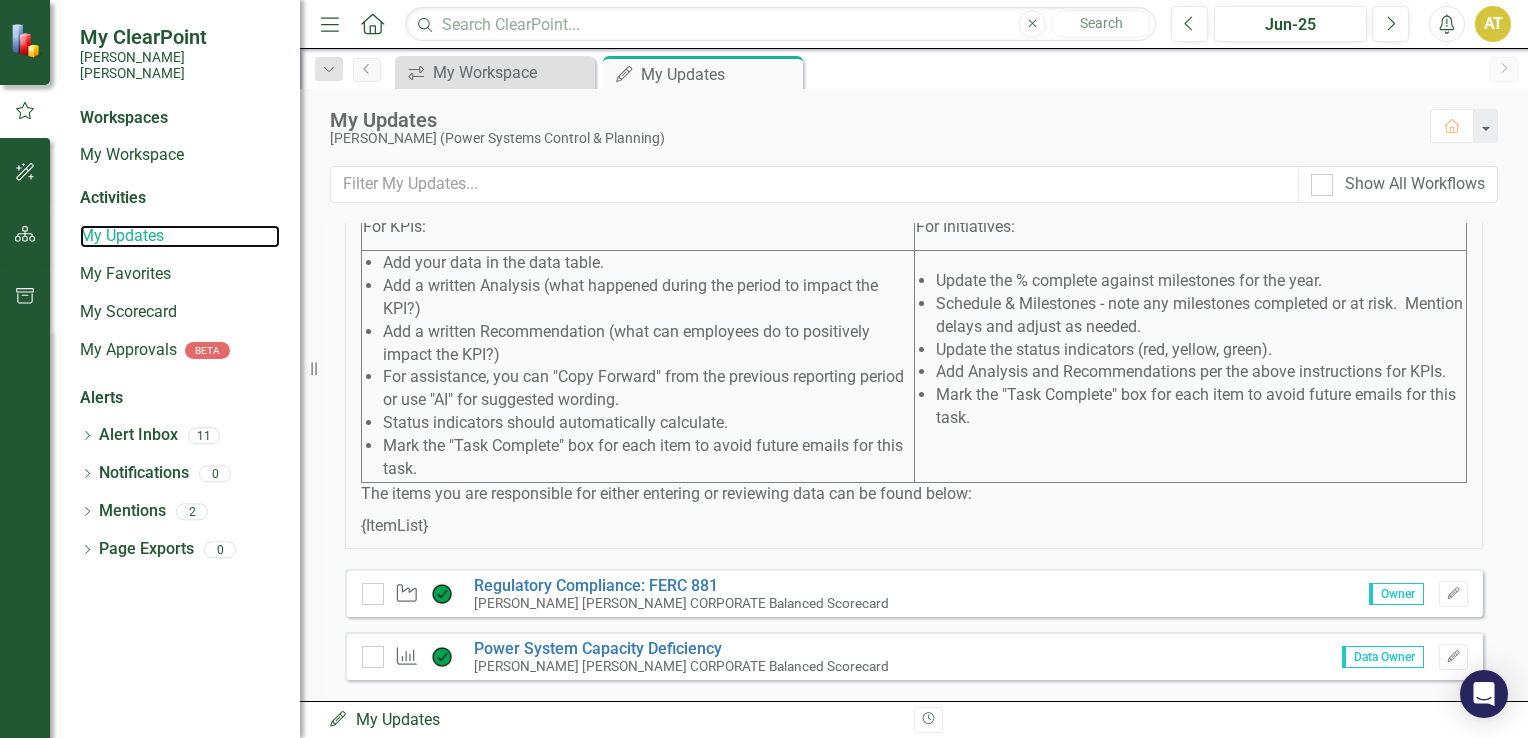 scroll, scrollTop: 496, scrollLeft: 0, axis: vertical 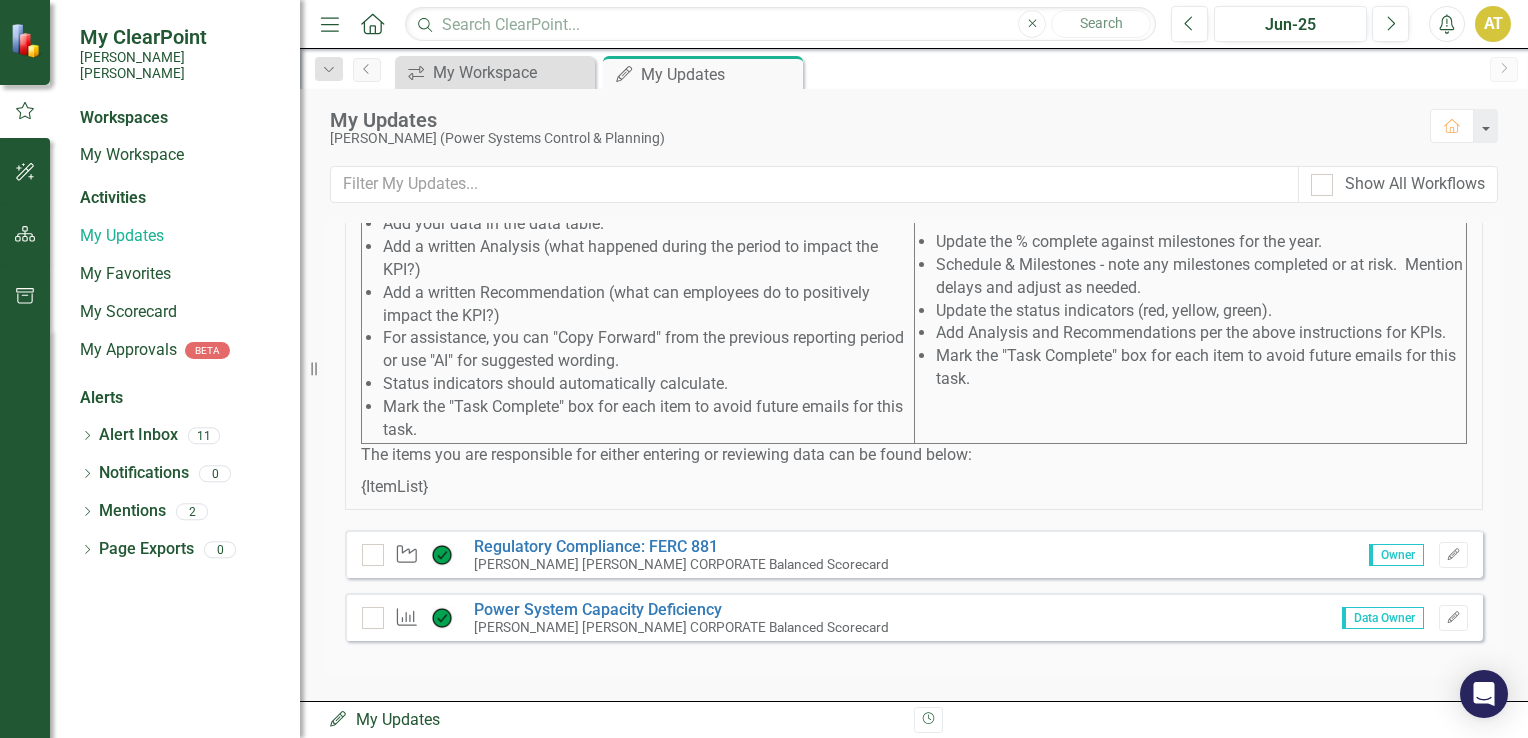 click on "Data Owner" at bounding box center [1383, 618] 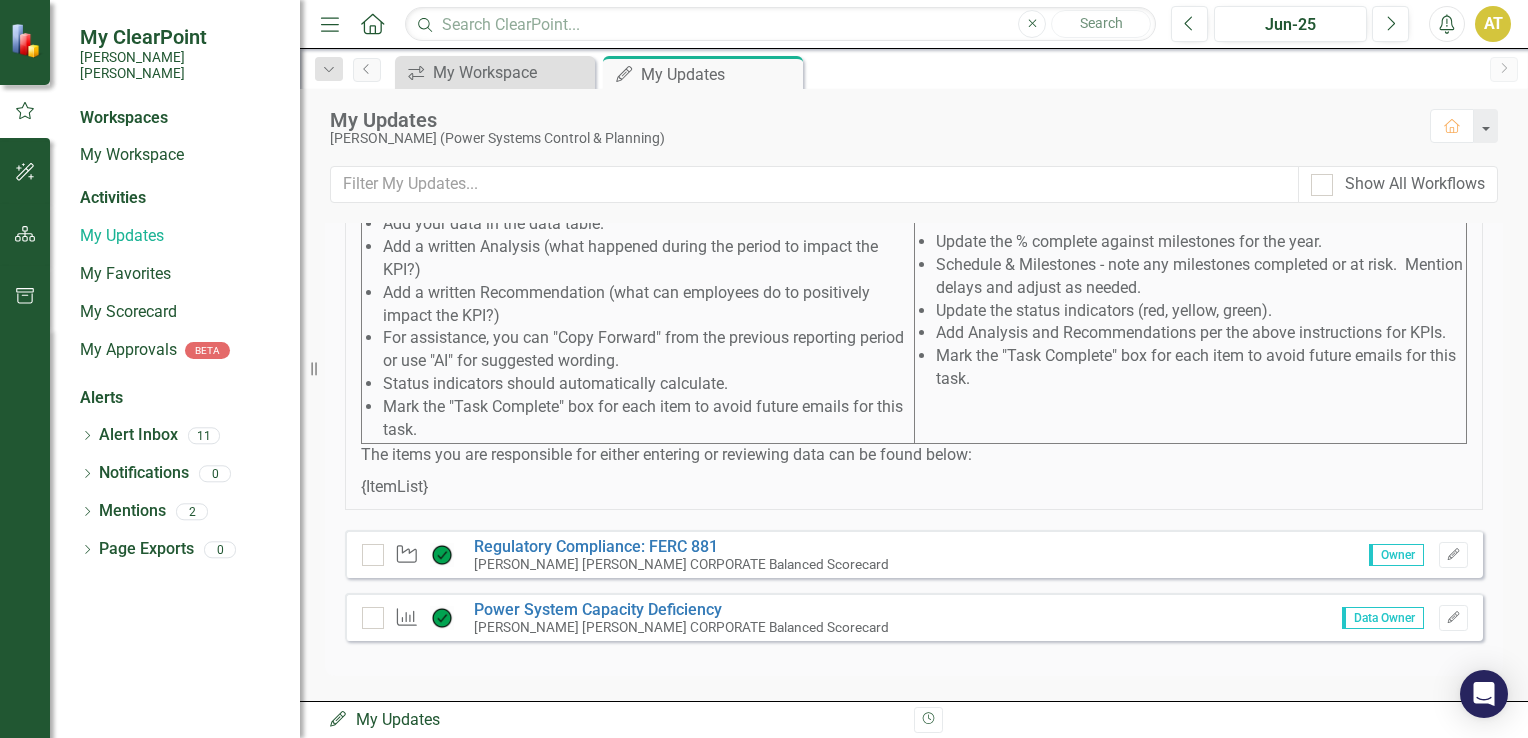 drag, startPoint x: 412, startPoint y: 622, endPoint x: 537, endPoint y: 640, distance: 126.28935 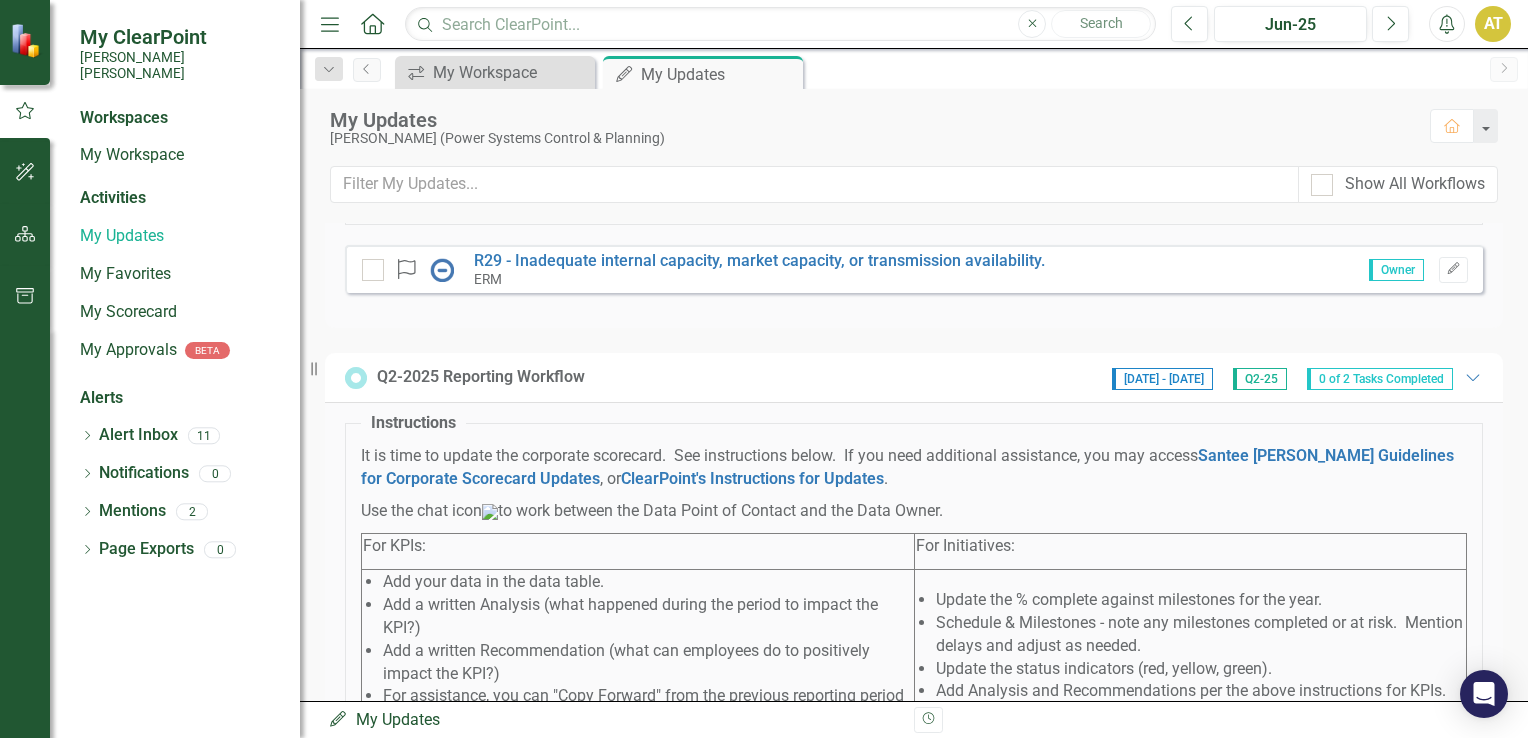 scroll, scrollTop: 122, scrollLeft: 0, axis: vertical 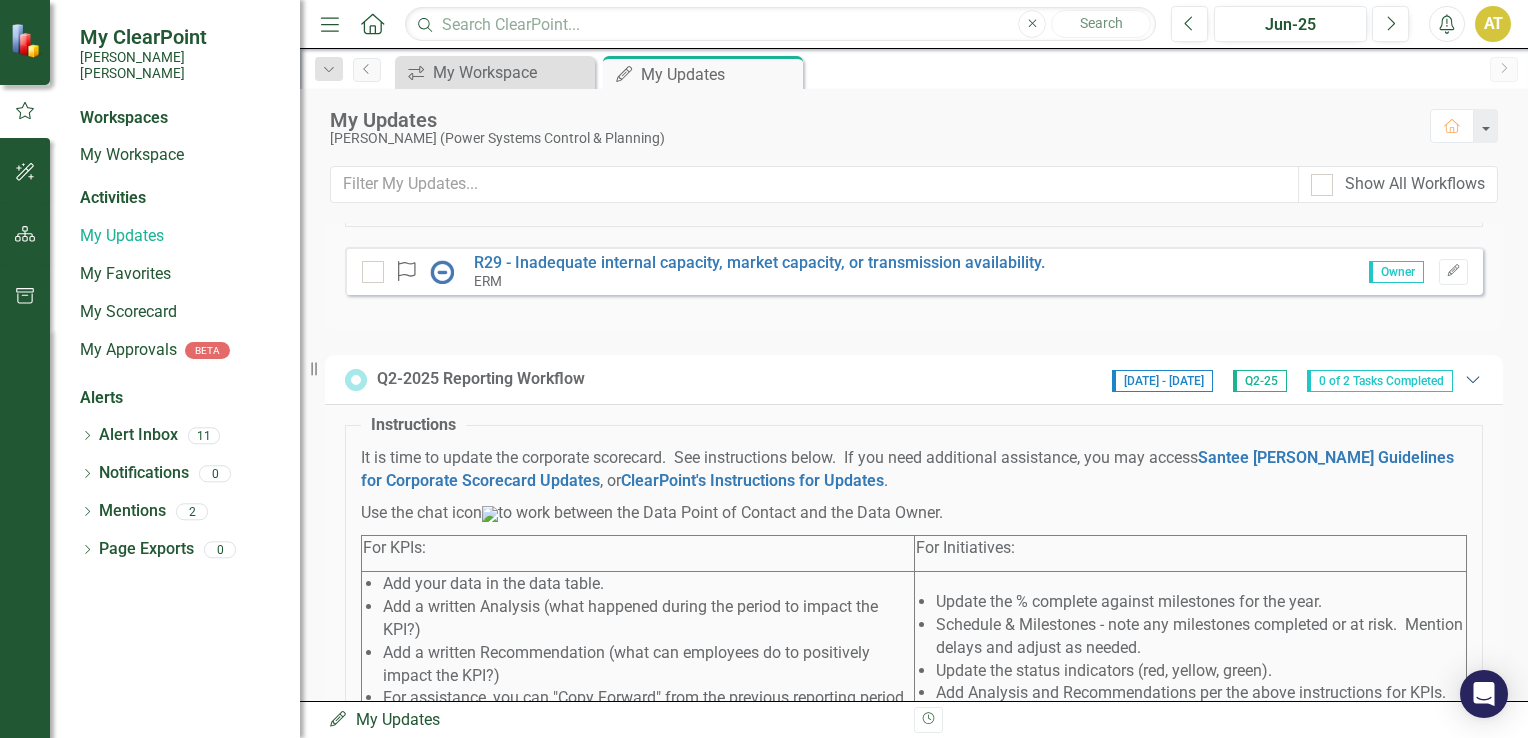 click on "Expanded" 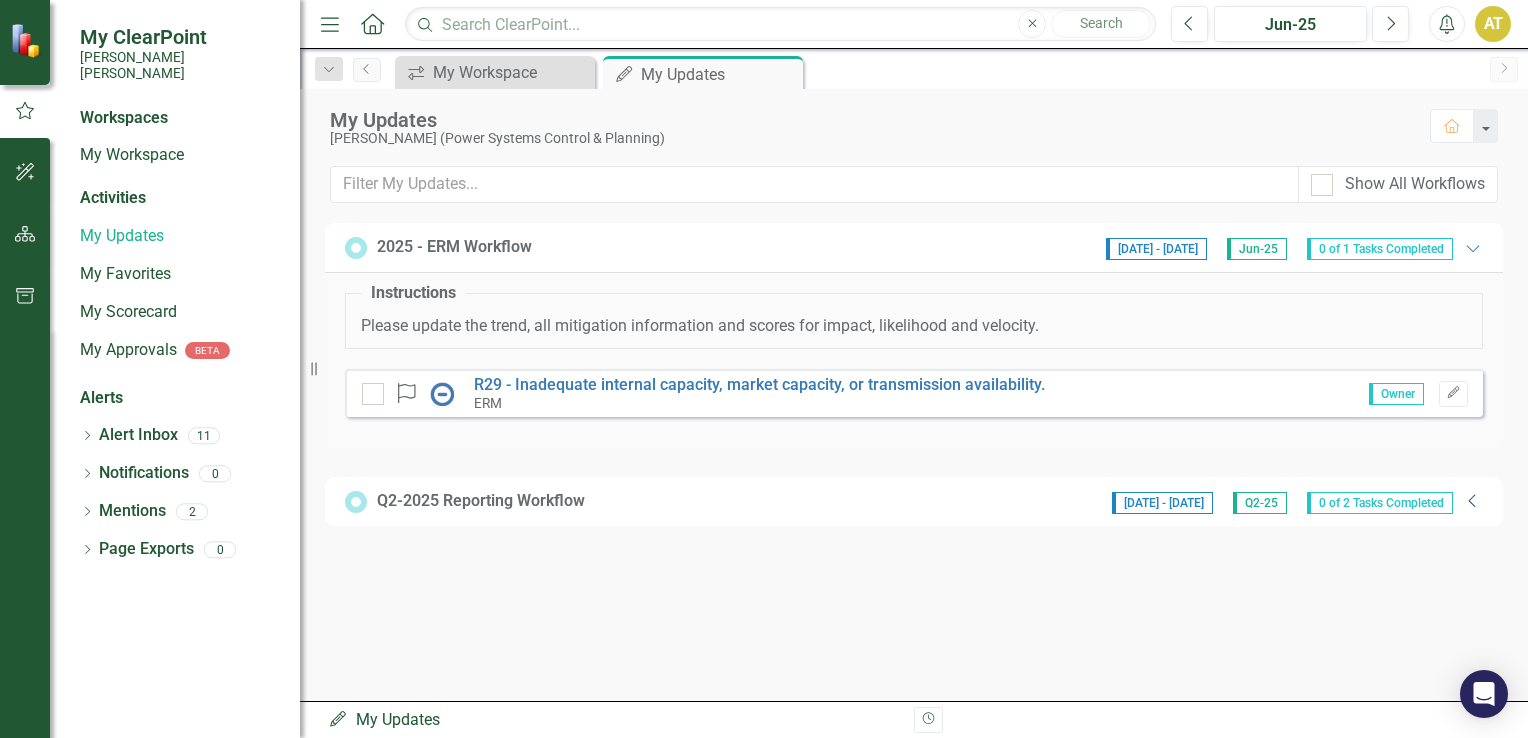 scroll, scrollTop: 0, scrollLeft: 0, axis: both 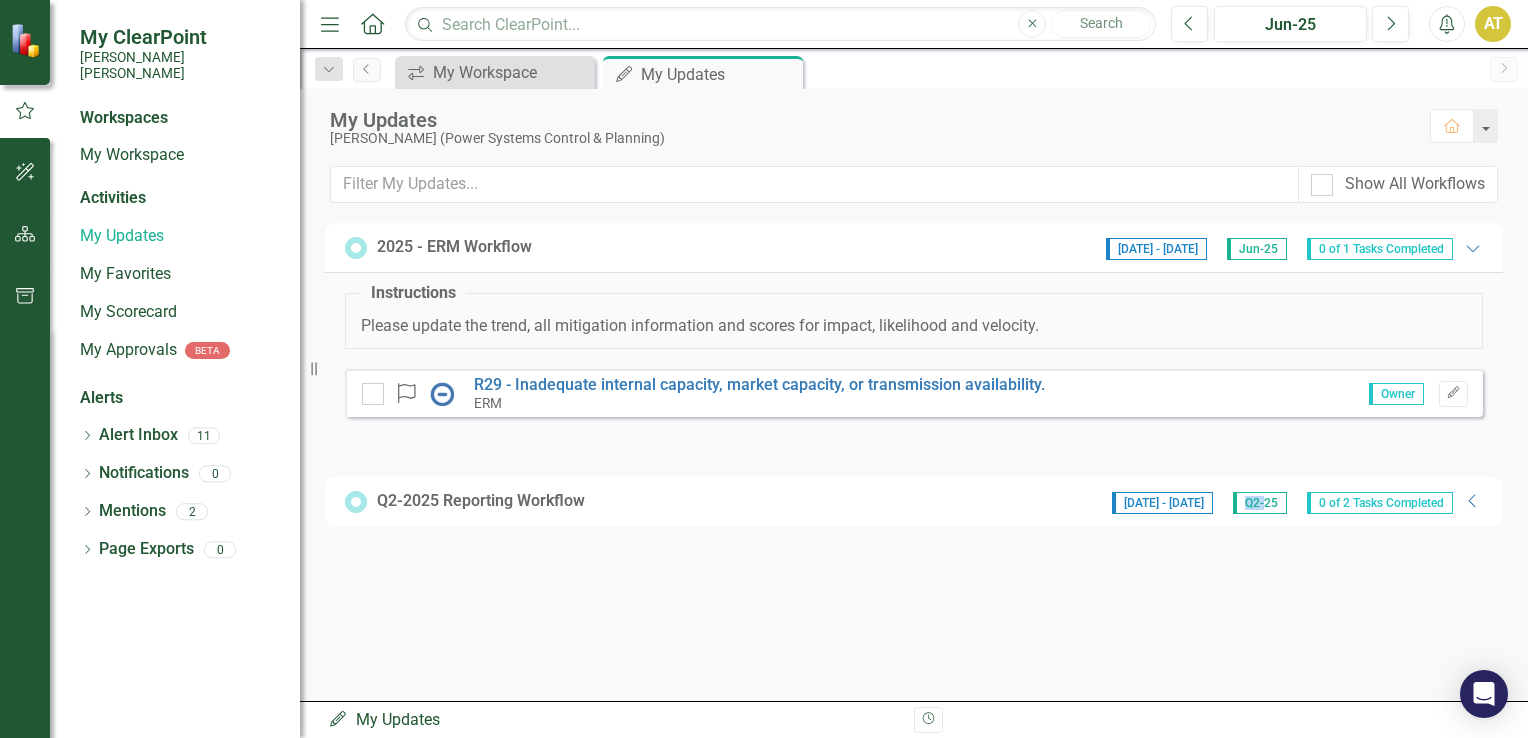 click on "2025 - ERM Workflow [DATE] - [DATE] Jun-25 0 of 1 Tasks Completed Expanded Instructions Please update the trend, all mitigation information and scores for impact, likelihood and velocity.  Risk R29 - Inadequate internal capacity, market capacity, or transmission availability. ERM Owner Edit Q2-2025 Reporting Workflow [DATE] - [DATE] Q2-25 0 of 2 Tasks Completed Collapse Instructions It is time to update the corporate scorecard.  See instructions below.  If you need additional assistance, you may access  [PERSON_NAME] [PERSON_NAME] Guidelines for Corporate Scorecard Updates , or  ClearPoint's Instructions for Updates .
Use the chat icon   to work between the Data Point of Contact and the Data Owner.
For KPIs:
For Initiatives:
Add your data in the data table.
Add a written Analysis (what happened during the period to impact the KPI?)
Add a written Recommendation (what can employees do to positively impact the KPI?)
Status indicators should automatically calculate." at bounding box center (914, 374) 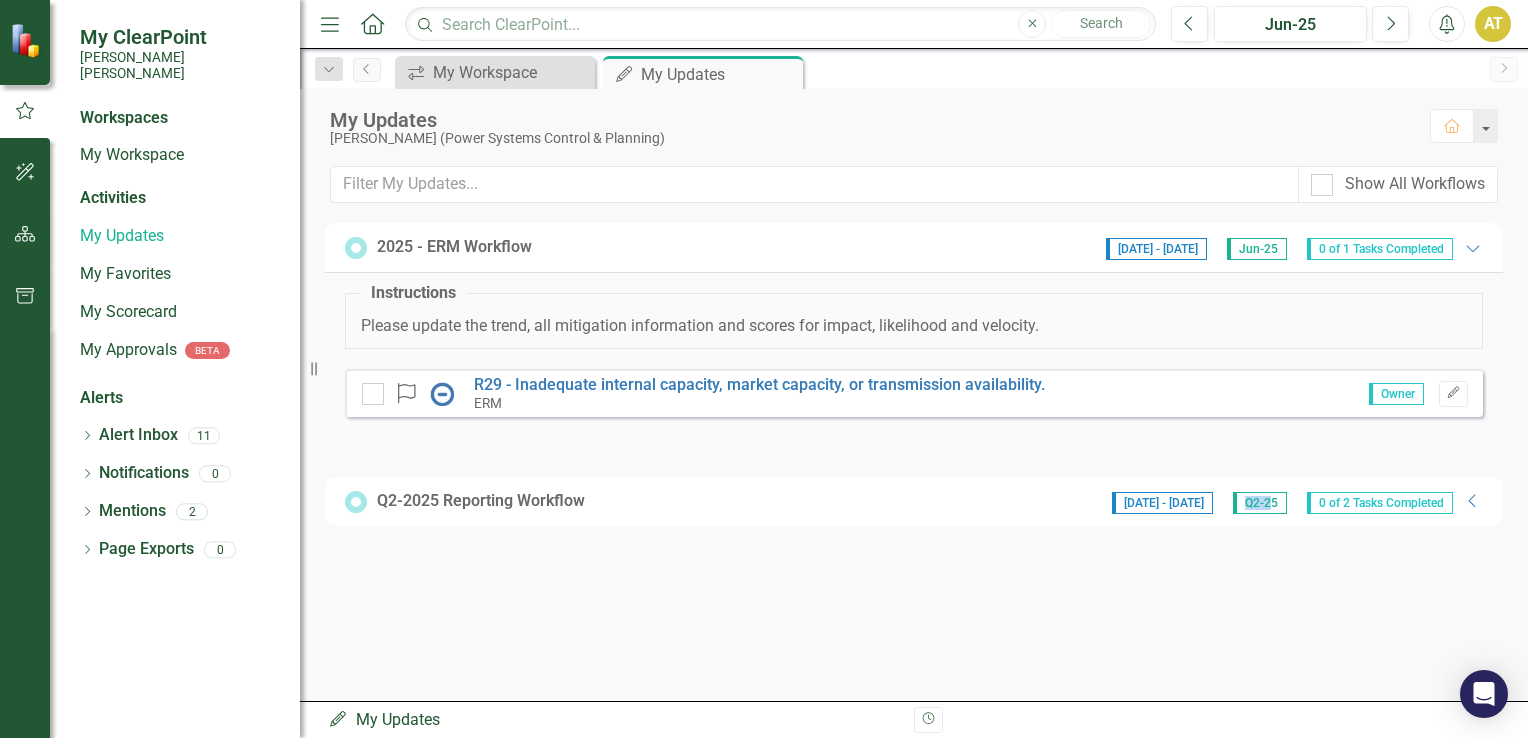 drag, startPoint x: 1268, startPoint y: 454, endPoint x: 1392, endPoint y: 409, distance: 131.91286 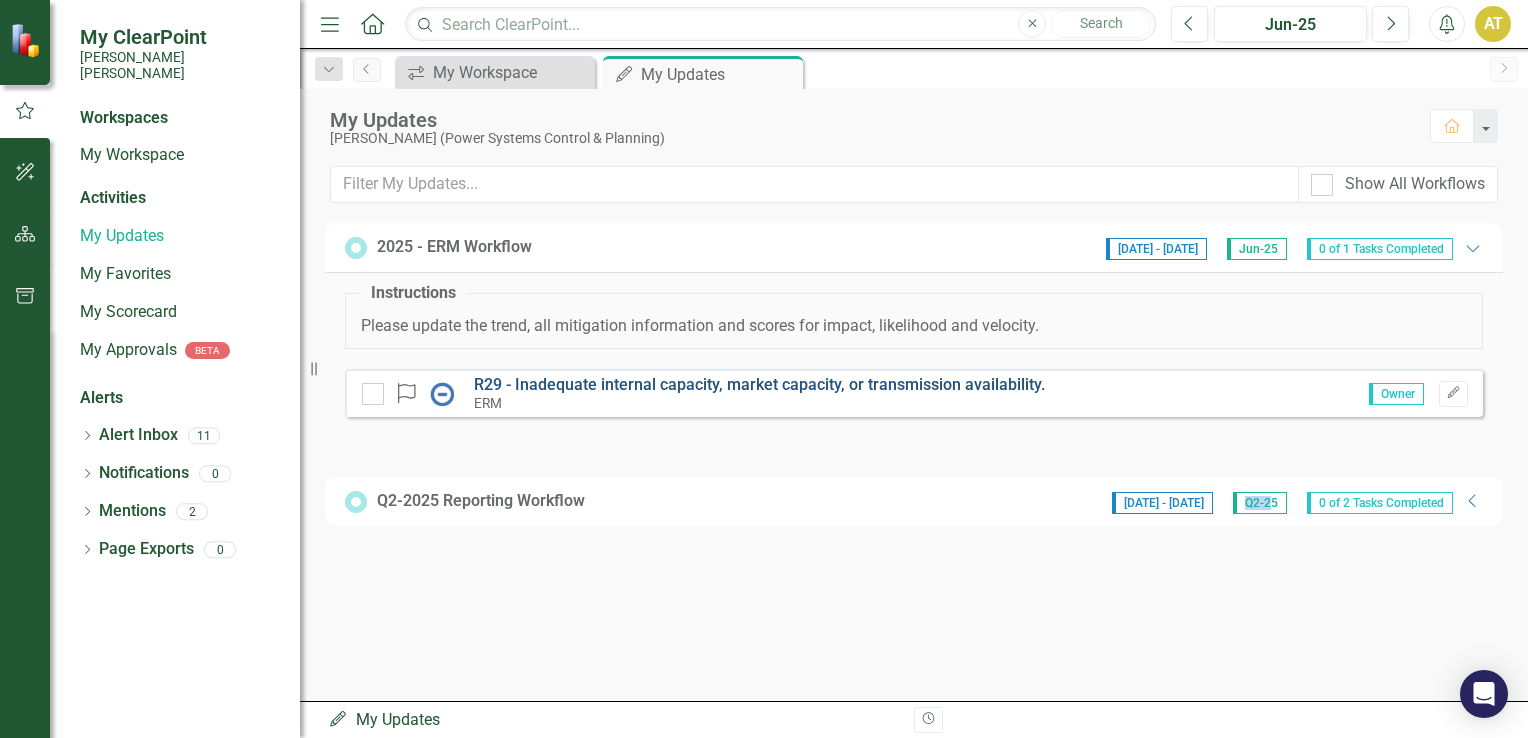 click on "R29 - Inadequate internal capacity, market capacity, or transmission availability." at bounding box center [759, 384] 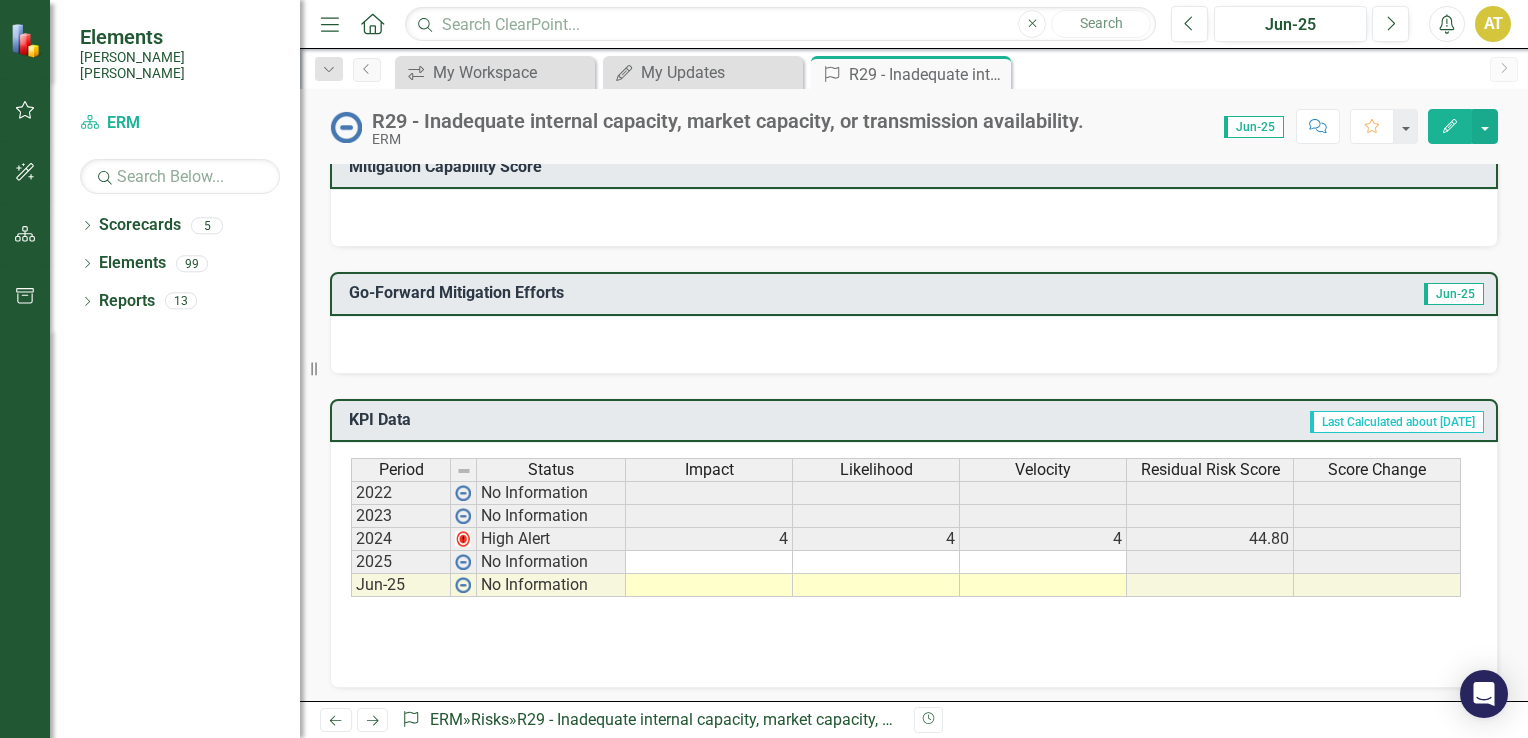 scroll, scrollTop: 677, scrollLeft: 0, axis: vertical 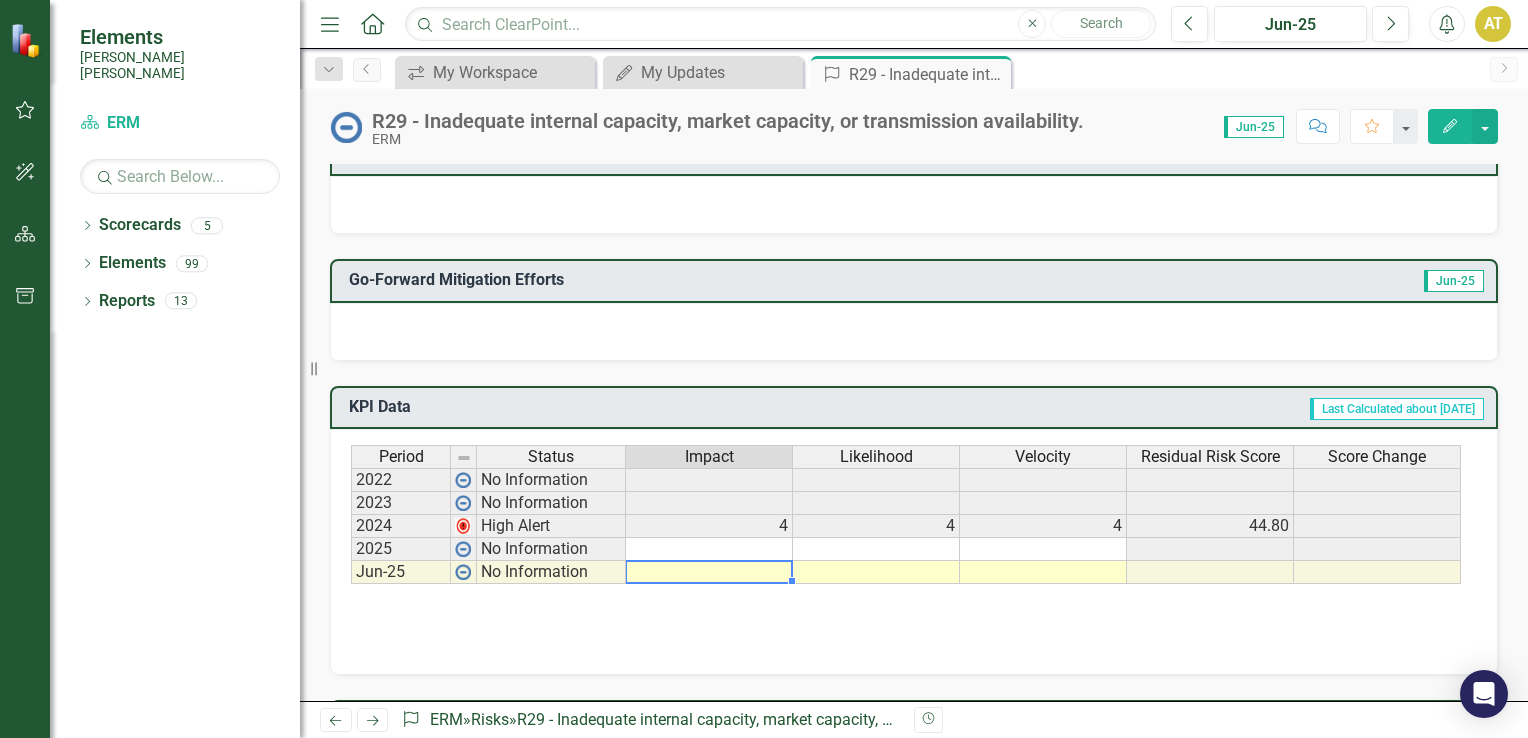 click at bounding box center [709, 572] 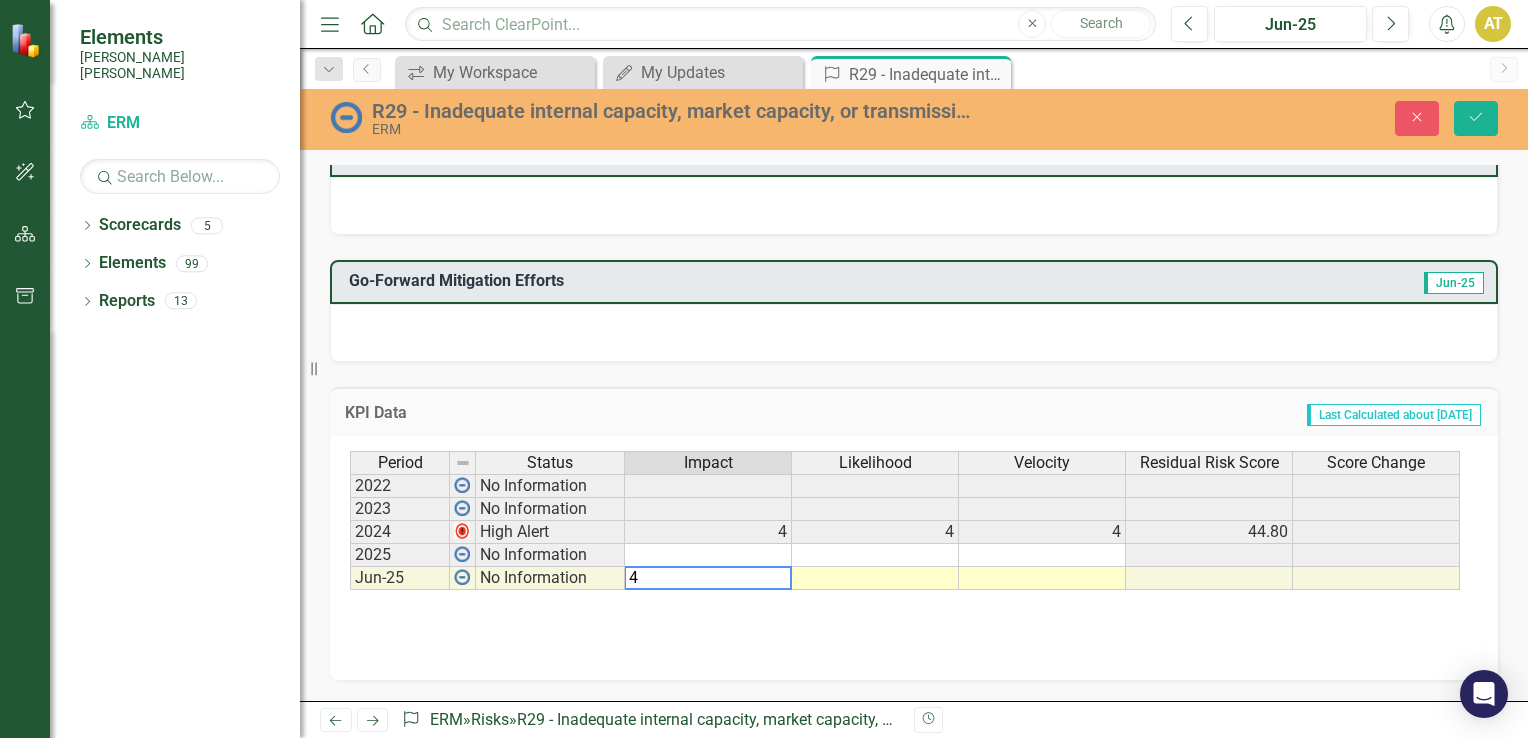 type on "4" 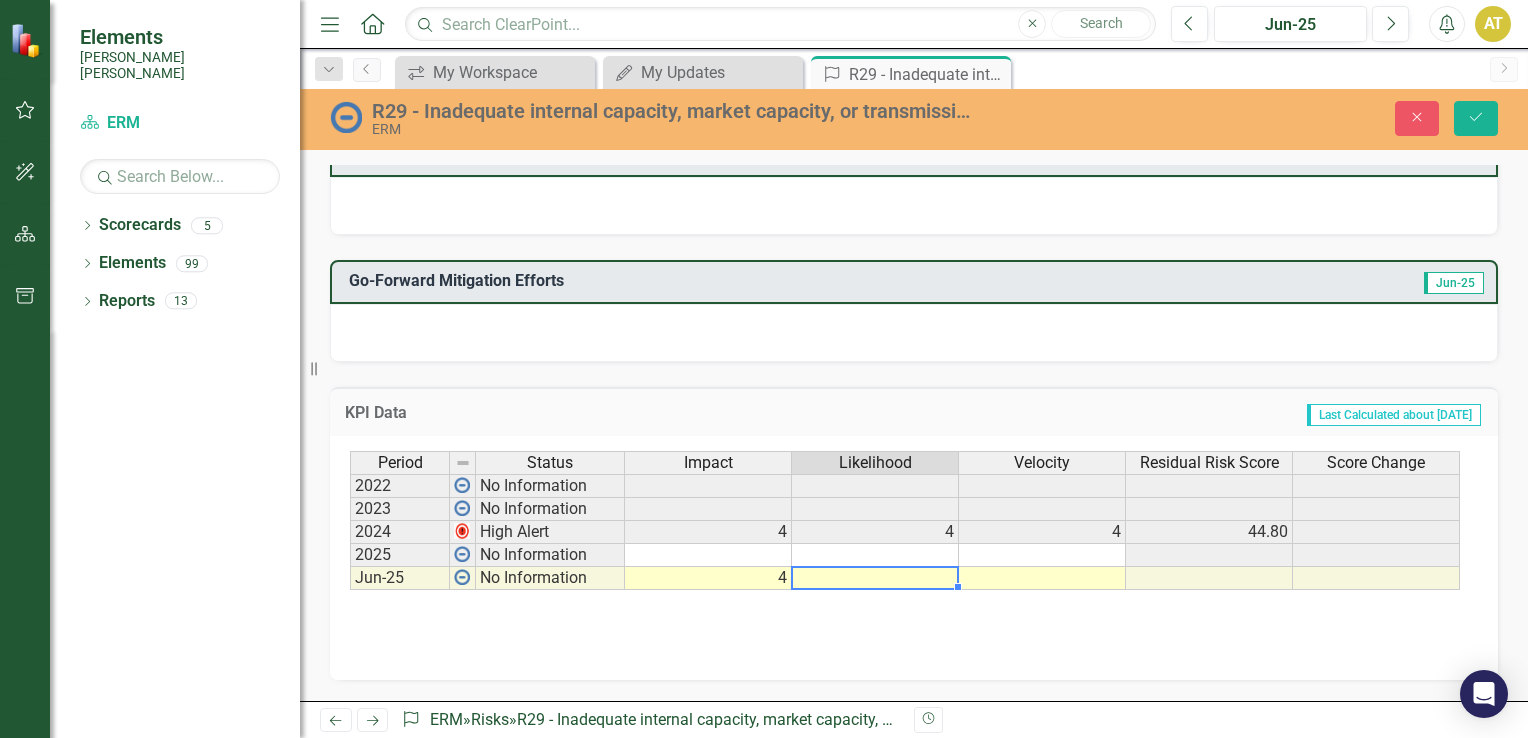 click at bounding box center [875, 578] 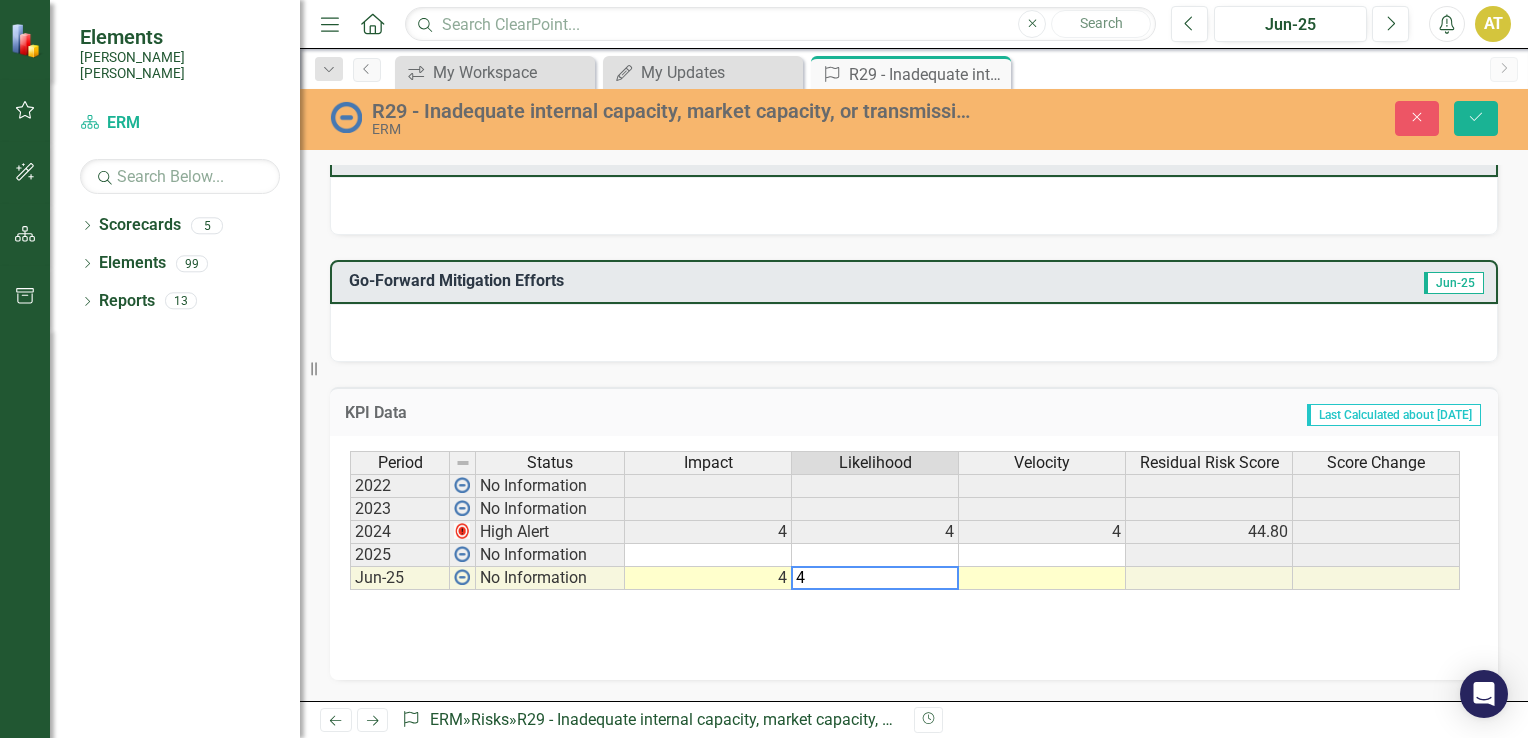 type on "4" 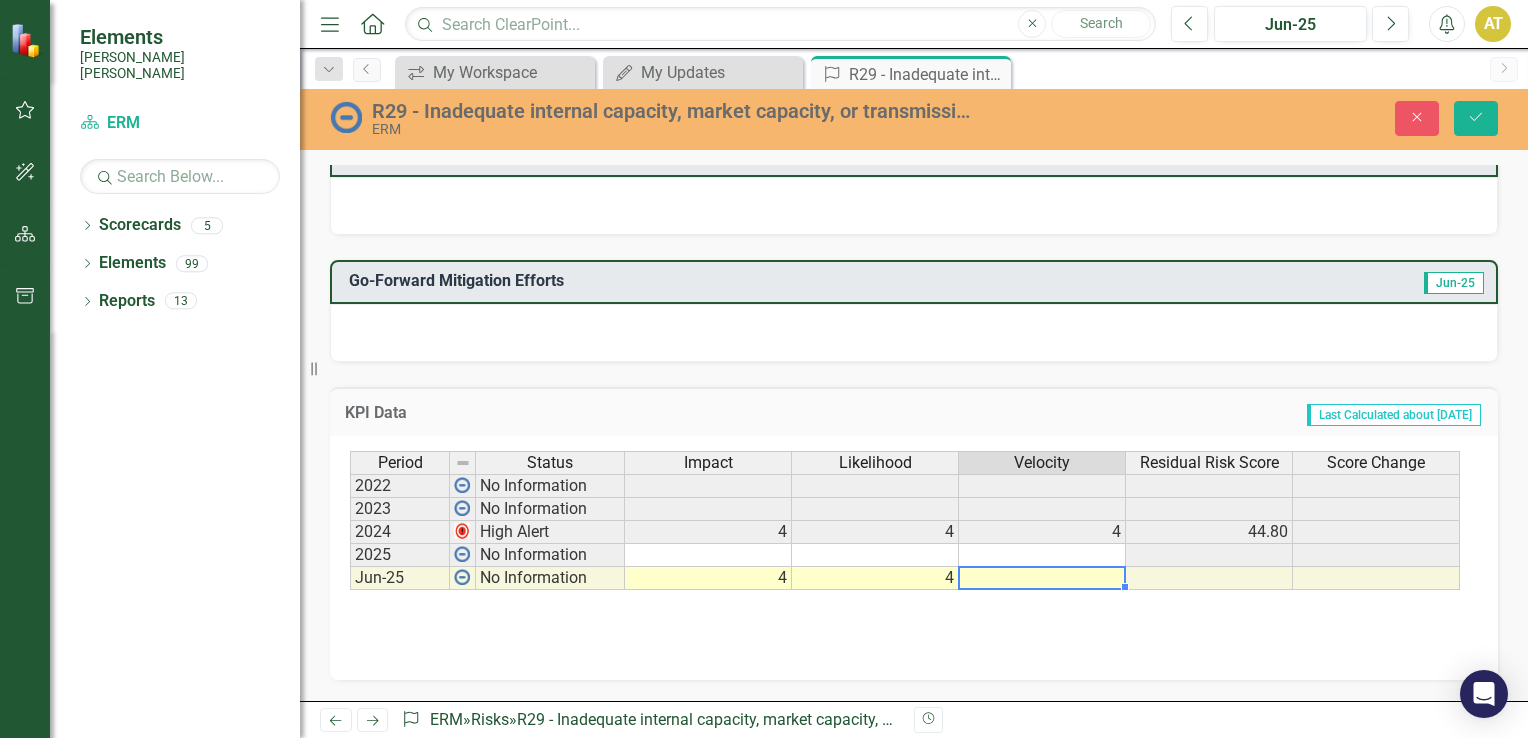 click on "Period Status Impact Likelihood Velocity Residual Risk Score Score Change 2022 No Information 2023 No Information 2024 High Alert 4 4 4 44.80 2025 No Information Jun-25 No Information 4 4" at bounding box center (350, 520) 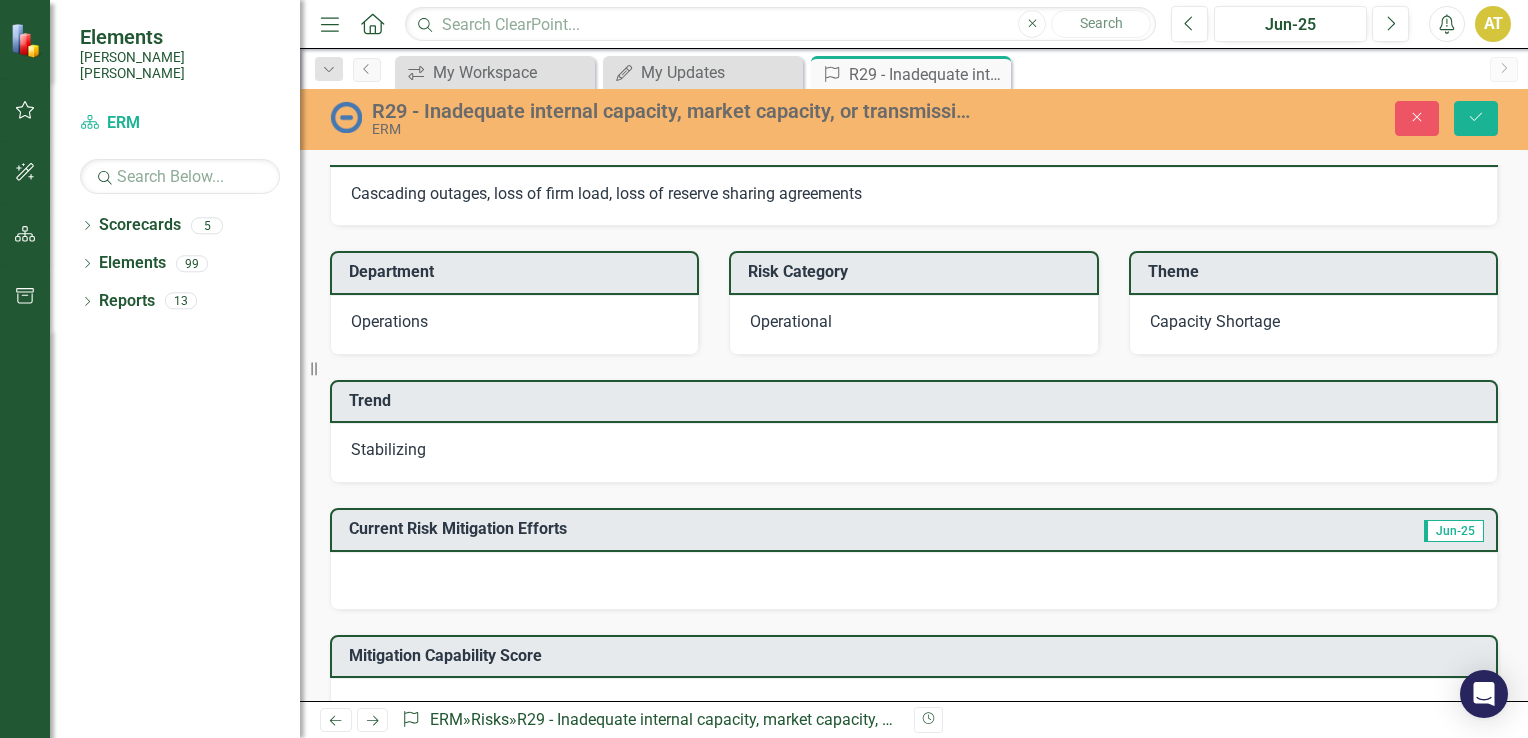 scroll, scrollTop: 168, scrollLeft: 0, axis: vertical 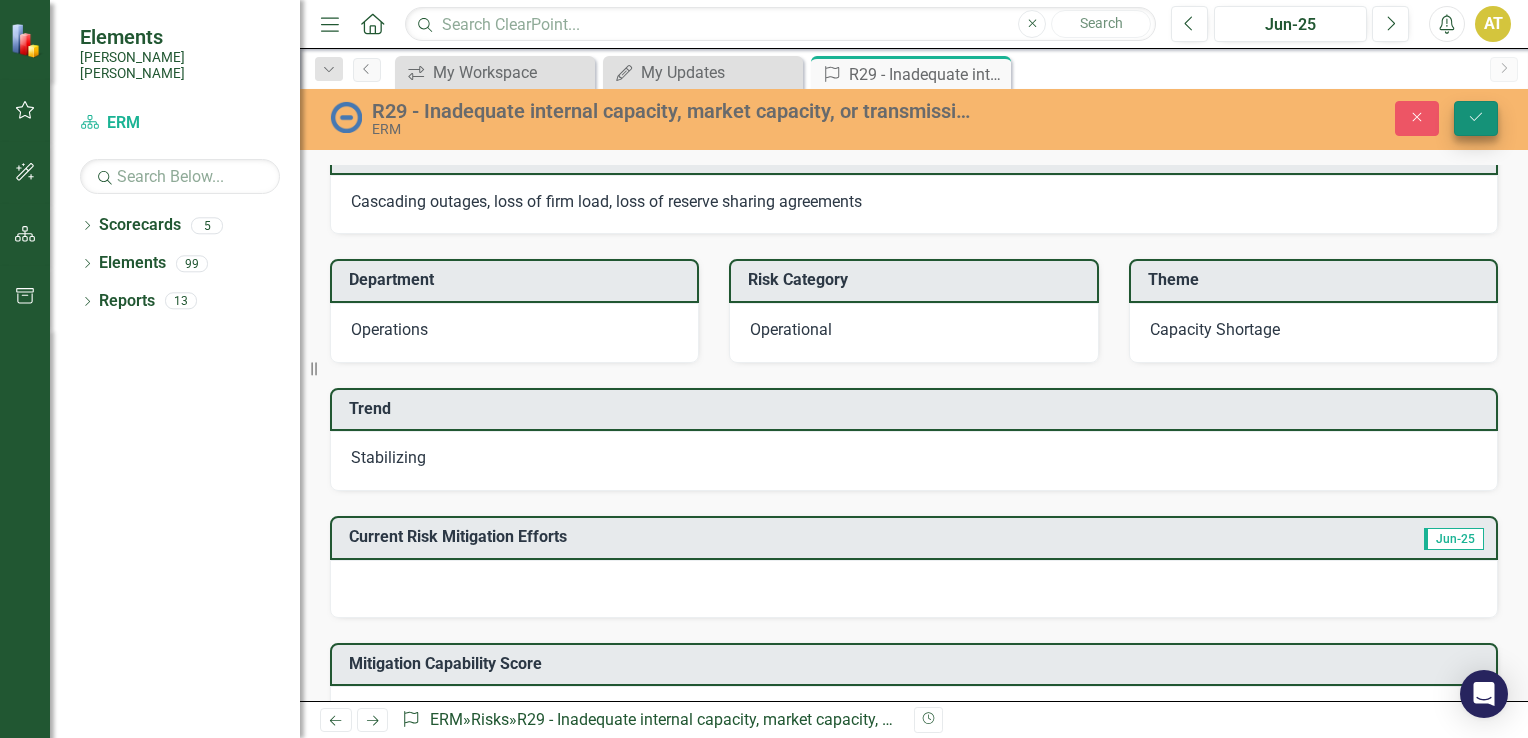 type on "4" 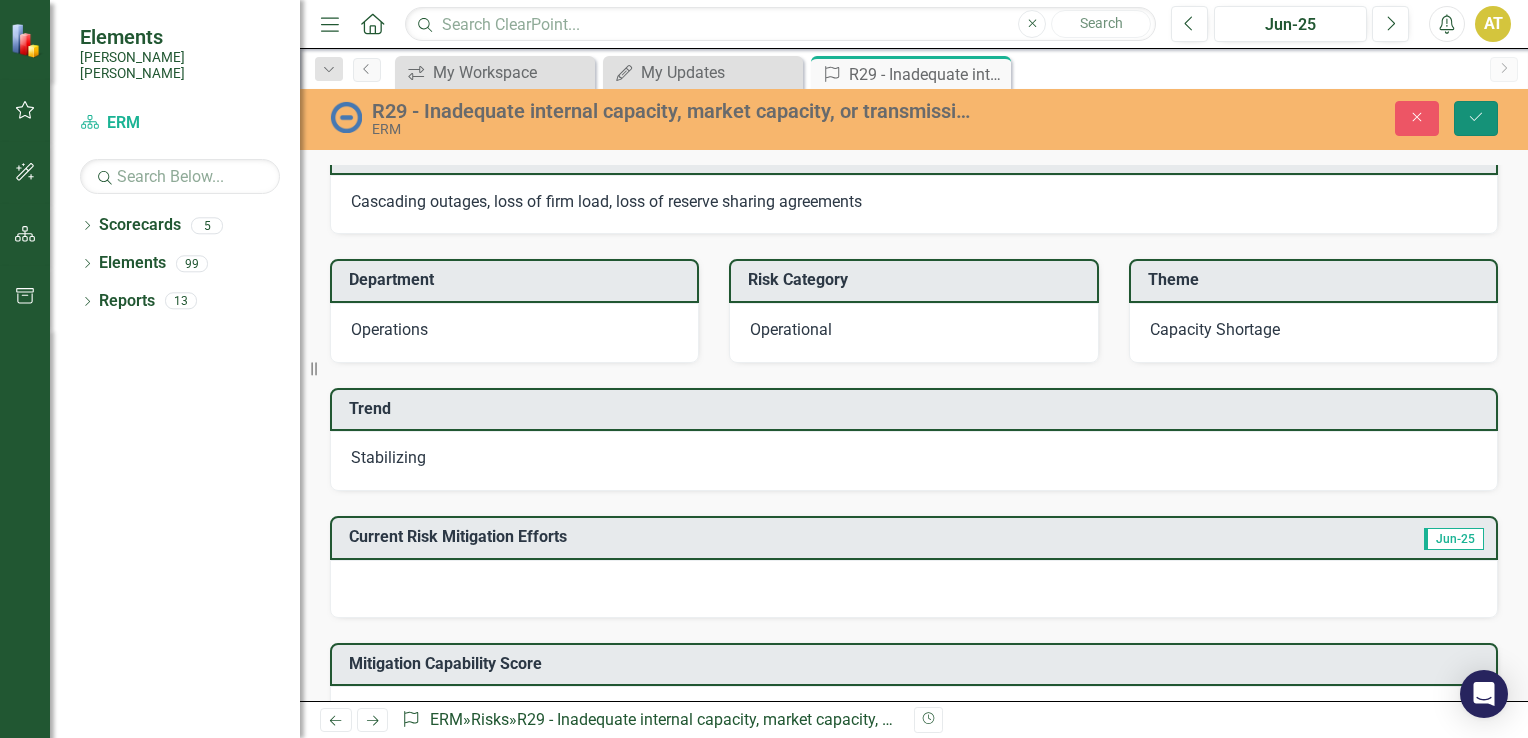 click on "Save" 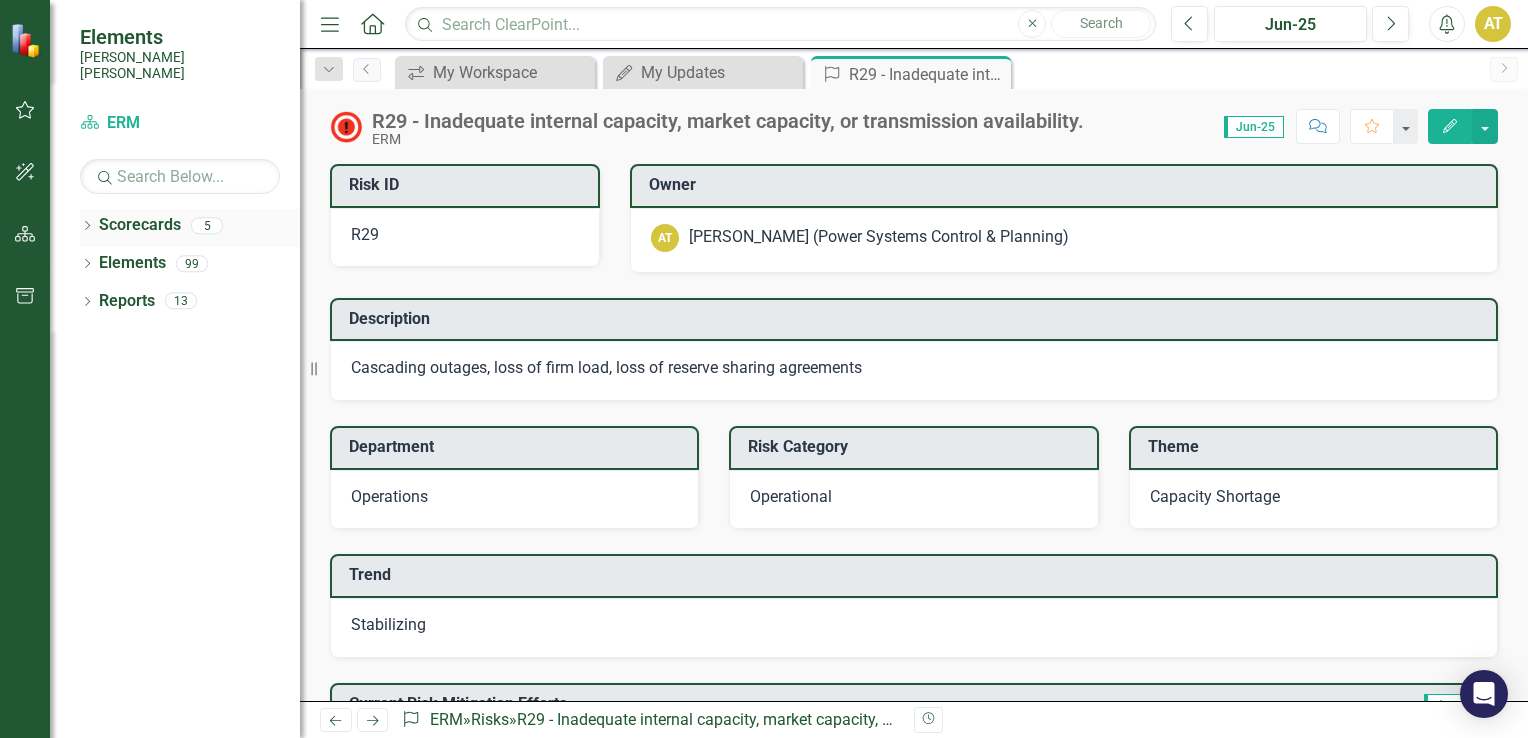 click on "Scorecards" at bounding box center (140, 225) 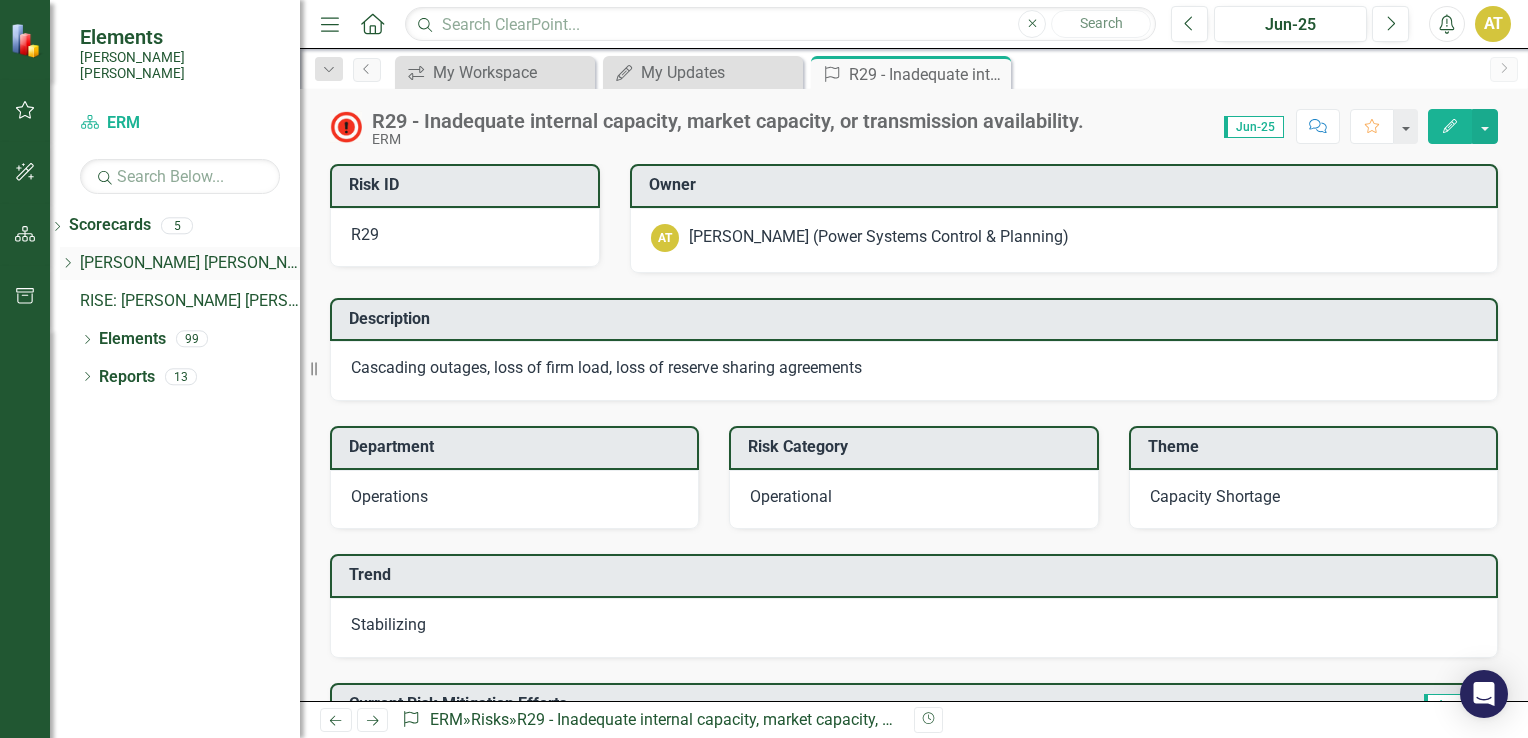 click on "[PERSON_NAME] [PERSON_NAME] CORPORATE Balanced Scorecard" at bounding box center (190, 263) 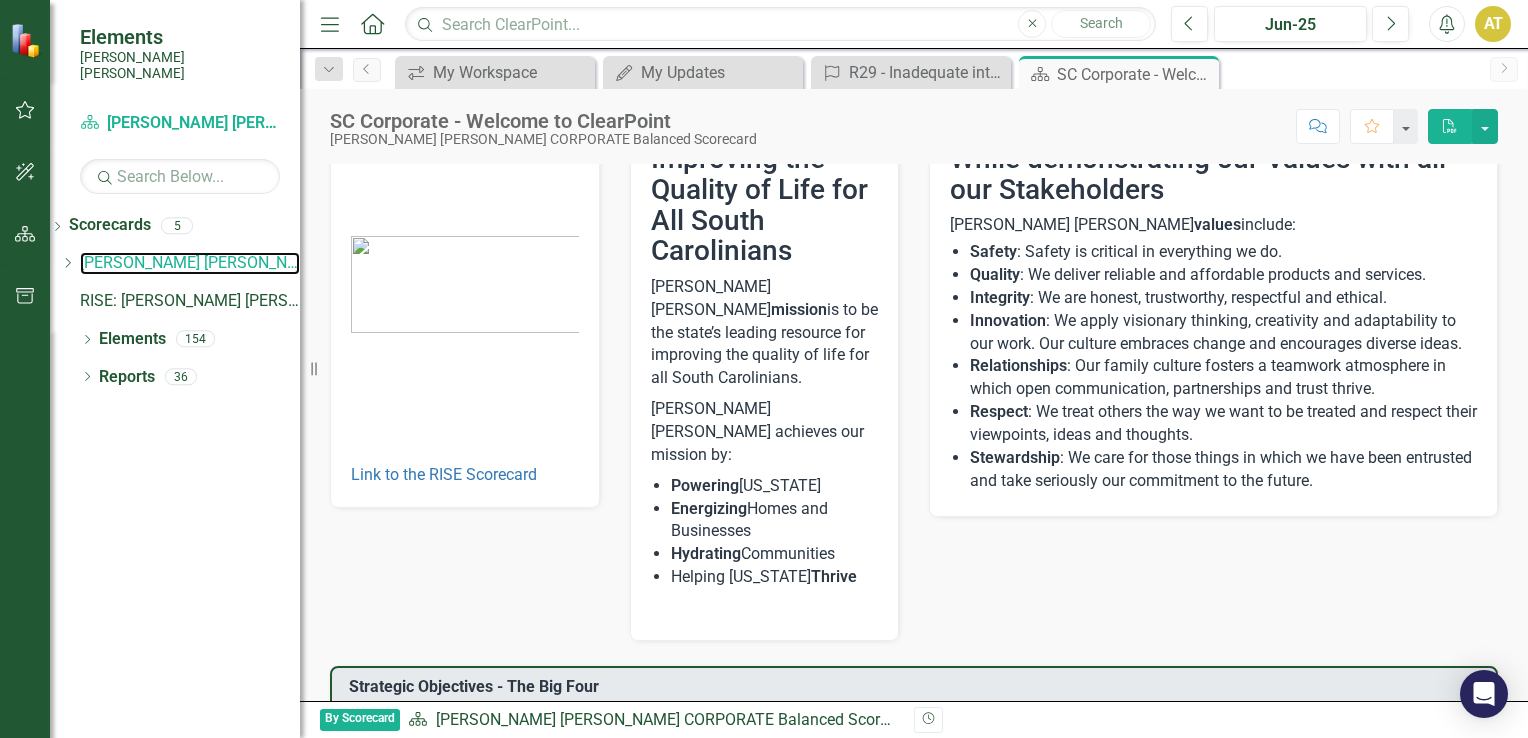 scroll, scrollTop: 0, scrollLeft: 0, axis: both 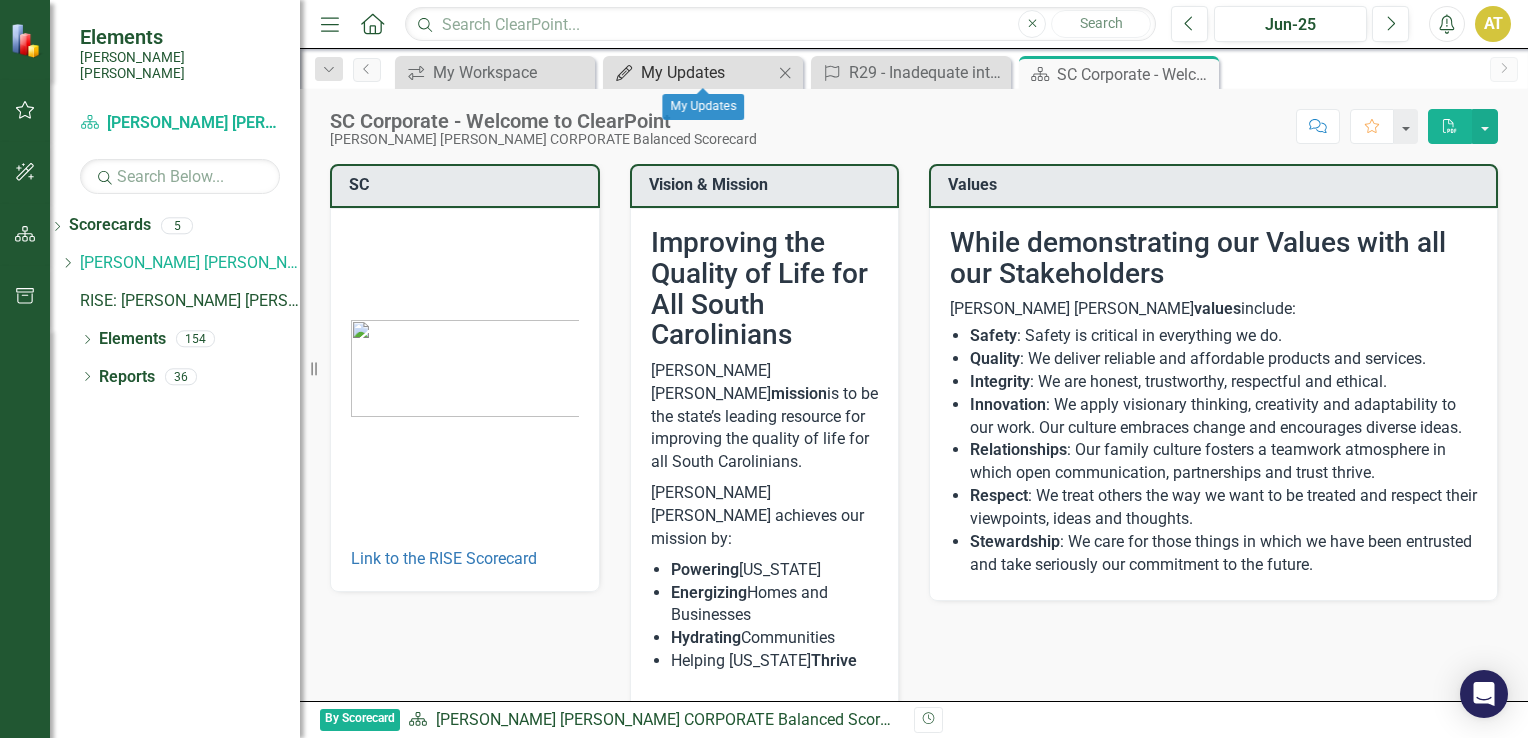 click on "My Updates" at bounding box center (707, 72) 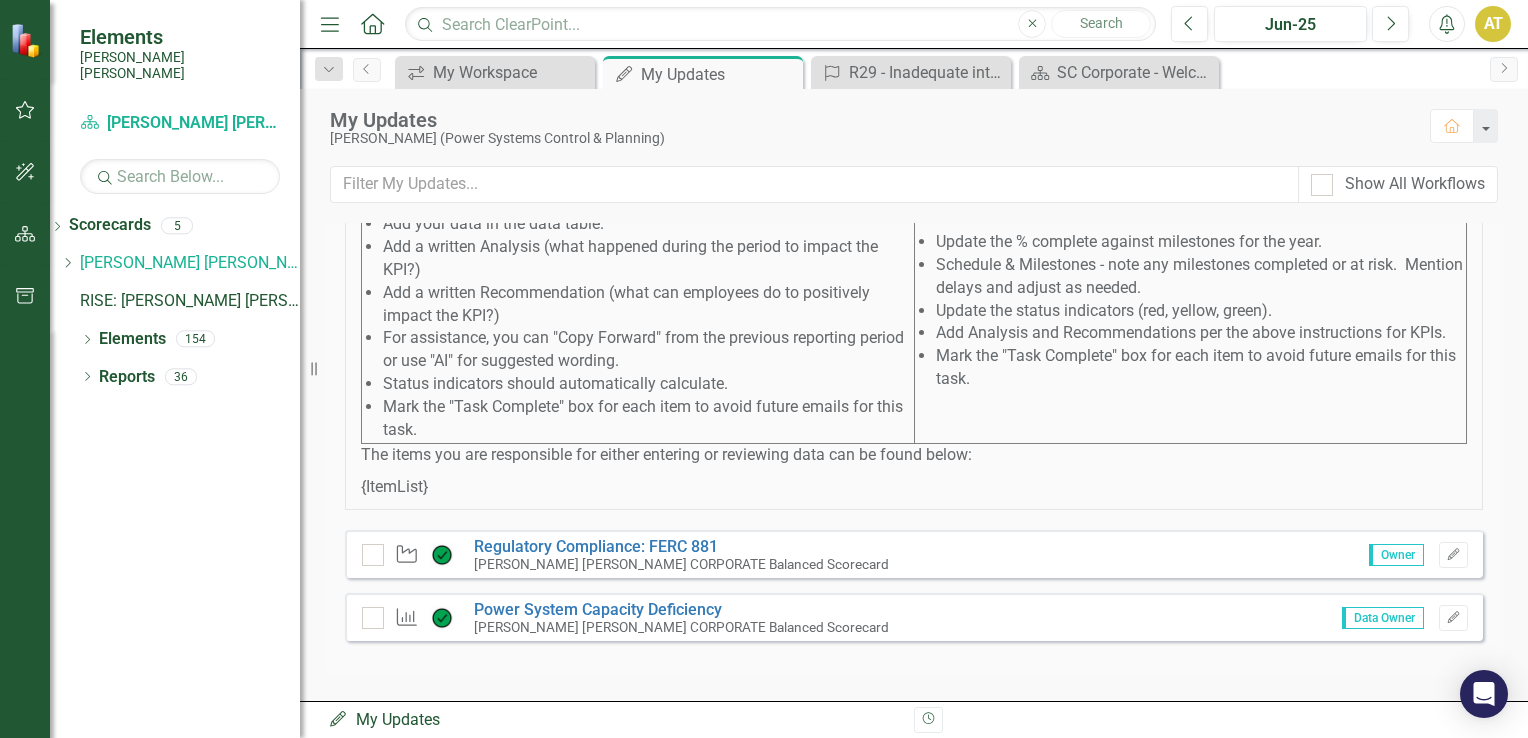 scroll, scrollTop: 496, scrollLeft: 0, axis: vertical 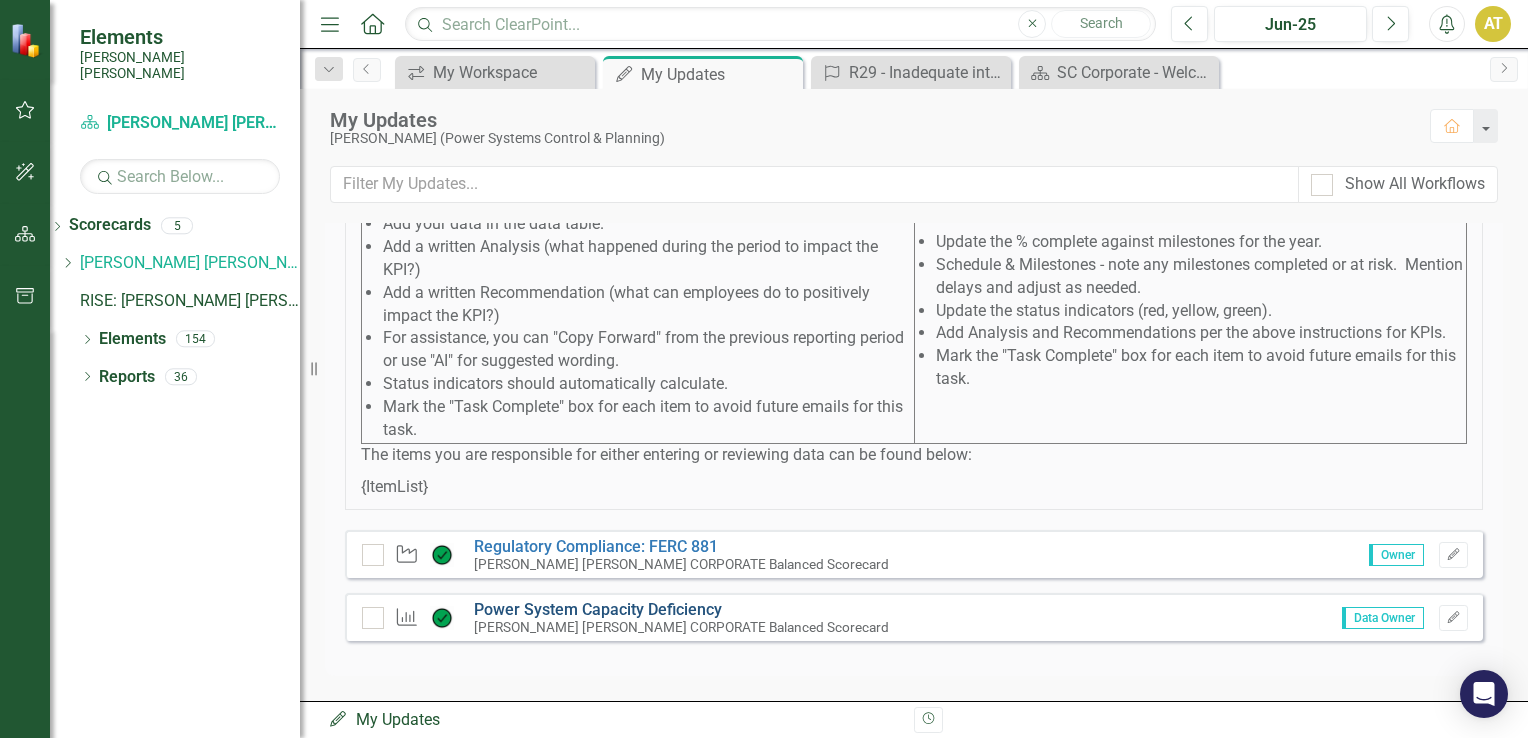 click on "Power System Capacity Deficiency" at bounding box center (598, 609) 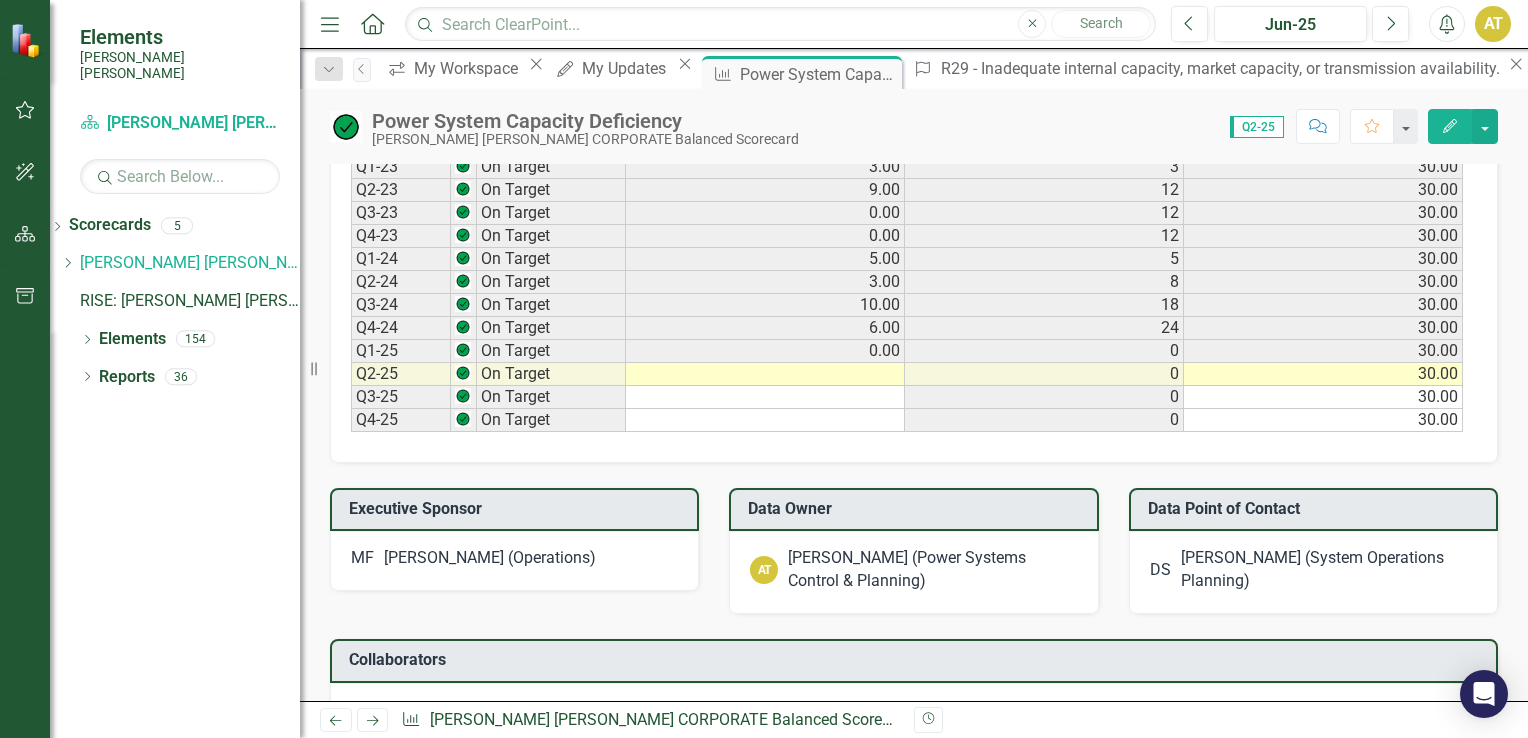scroll, scrollTop: 1167, scrollLeft: 0, axis: vertical 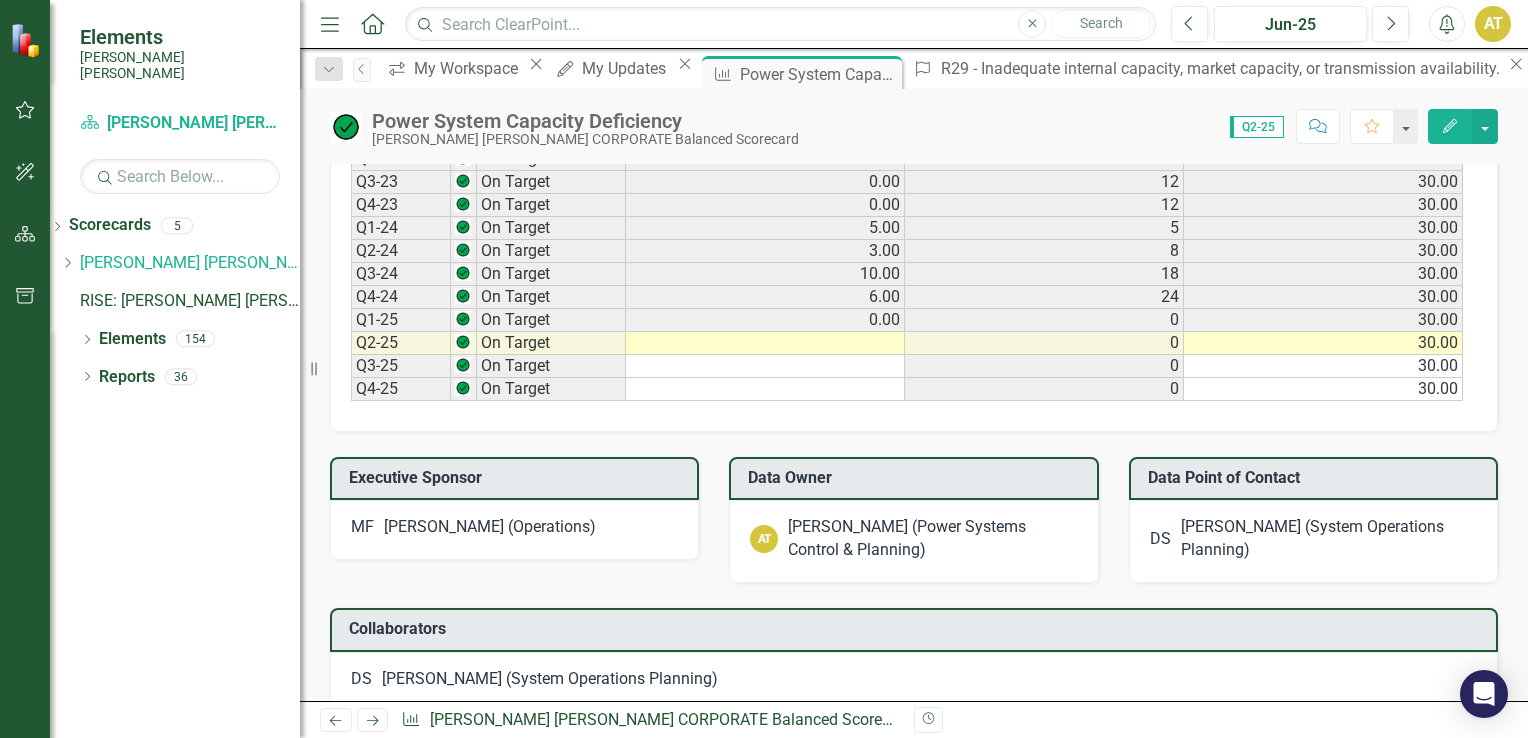 click at bounding box center [765, 343] 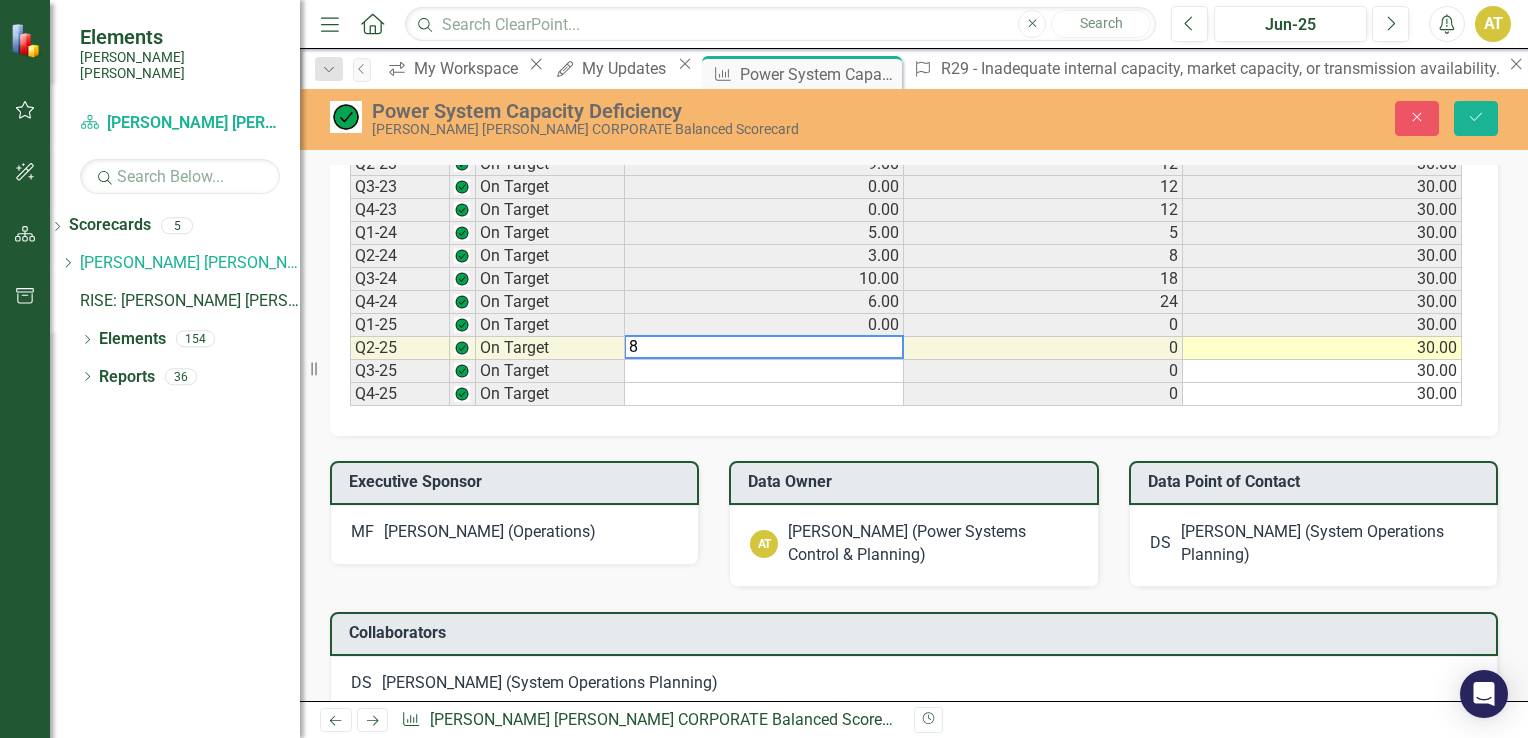 scroll, scrollTop: 1172, scrollLeft: 0, axis: vertical 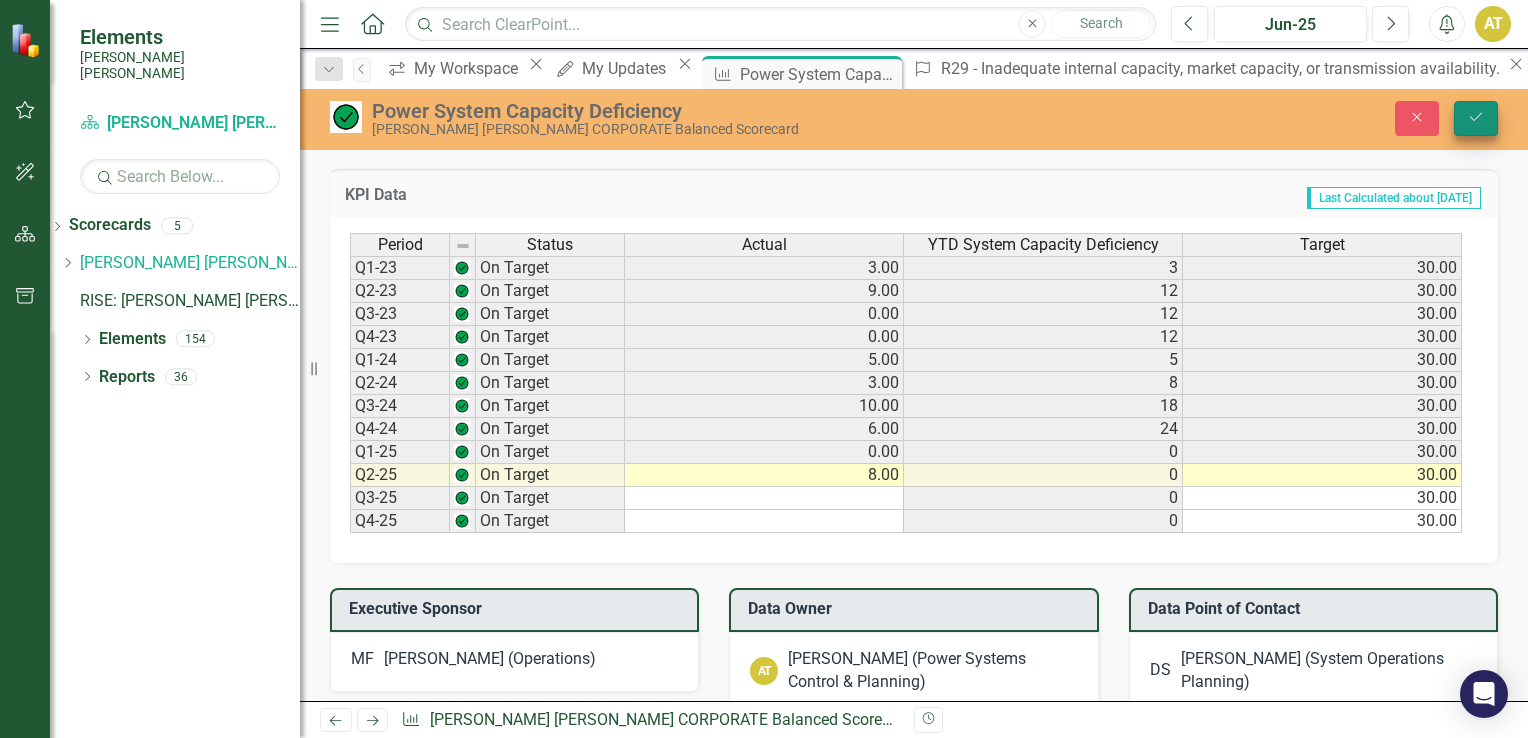type on "8" 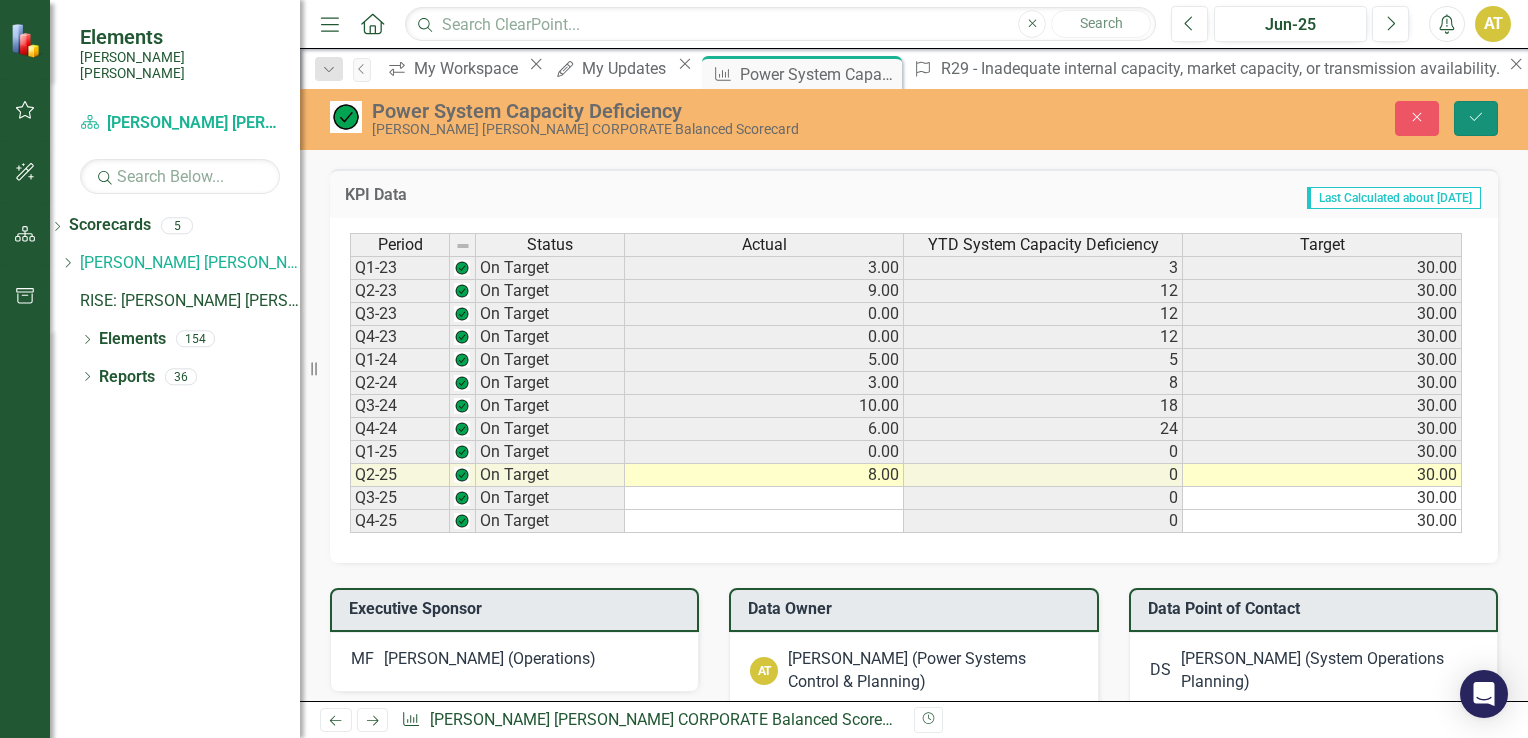 click on "Save" 